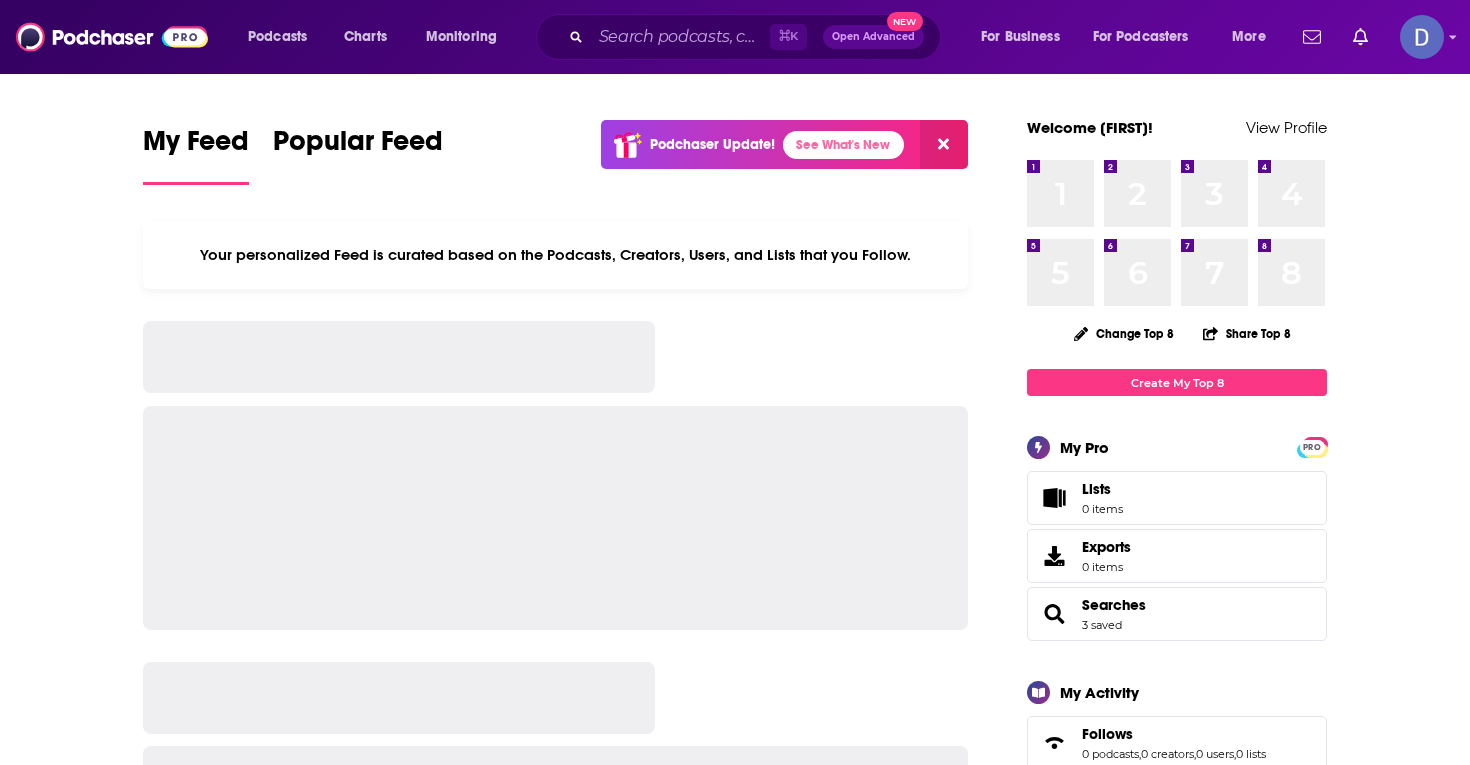 scroll, scrollTop: 0, scrollLeft: 0, axis: both 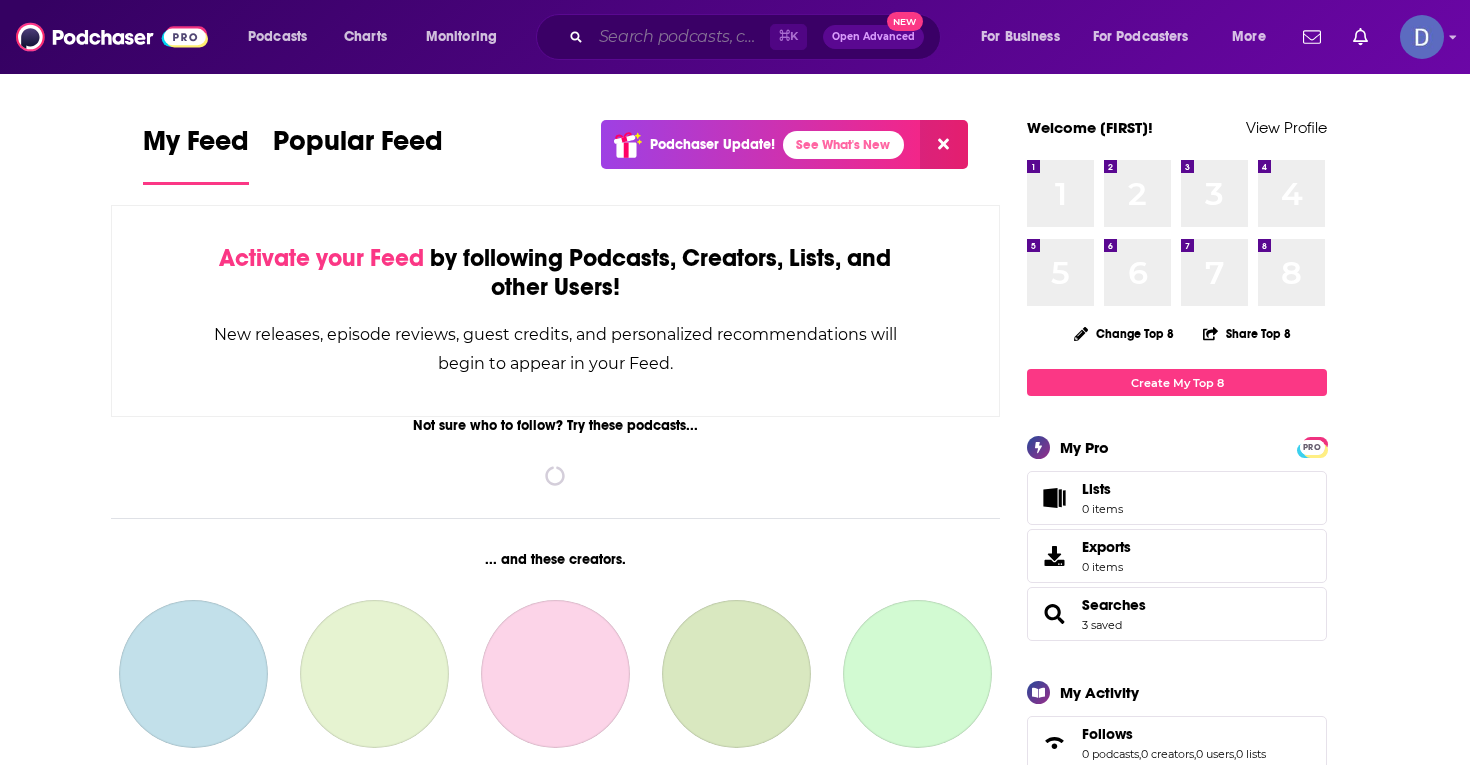 click at bounding box center [680, 37] 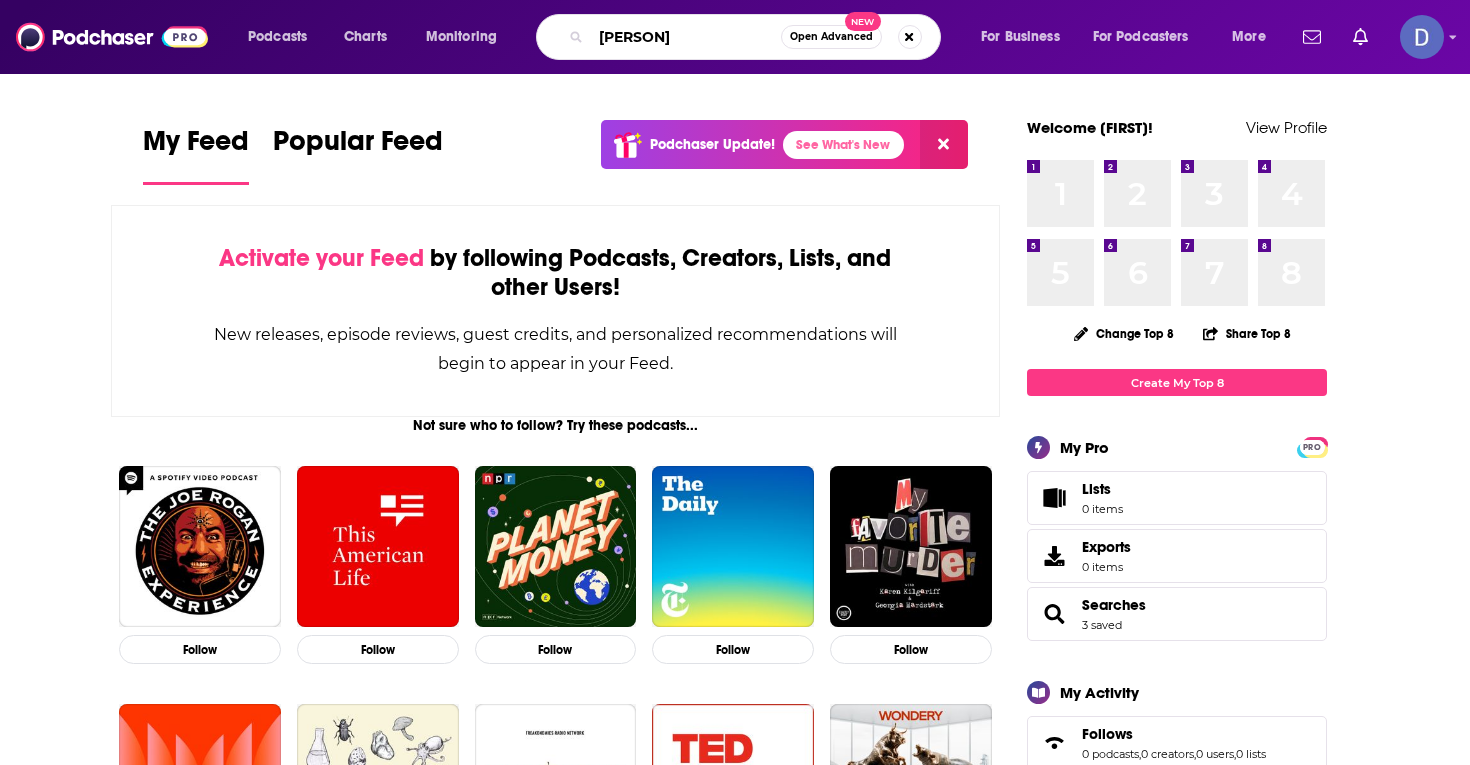 type on "[PERSON]" 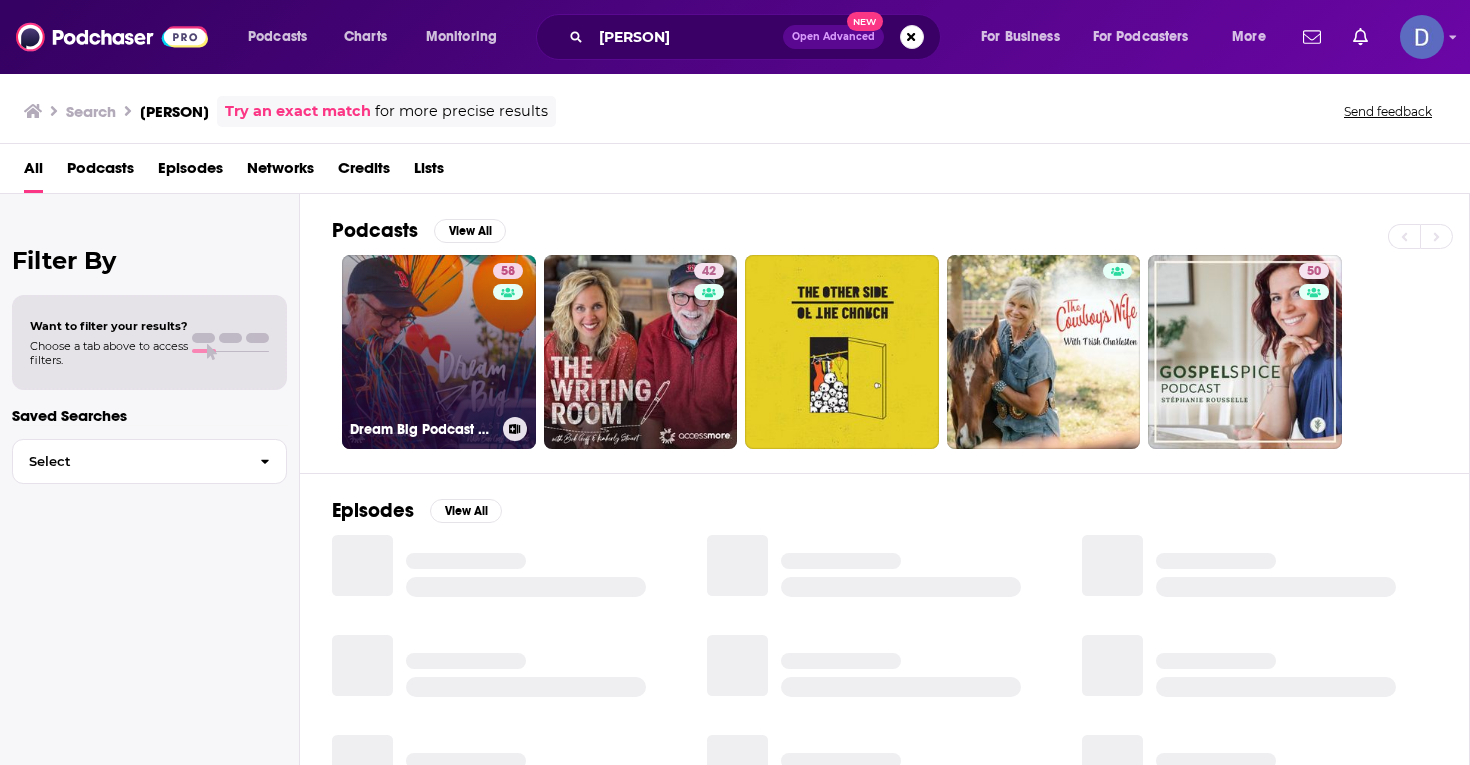 click on "[EPISODE] [PODCAST] with [PERSON] and Friends" at bounding box center [439, 352] 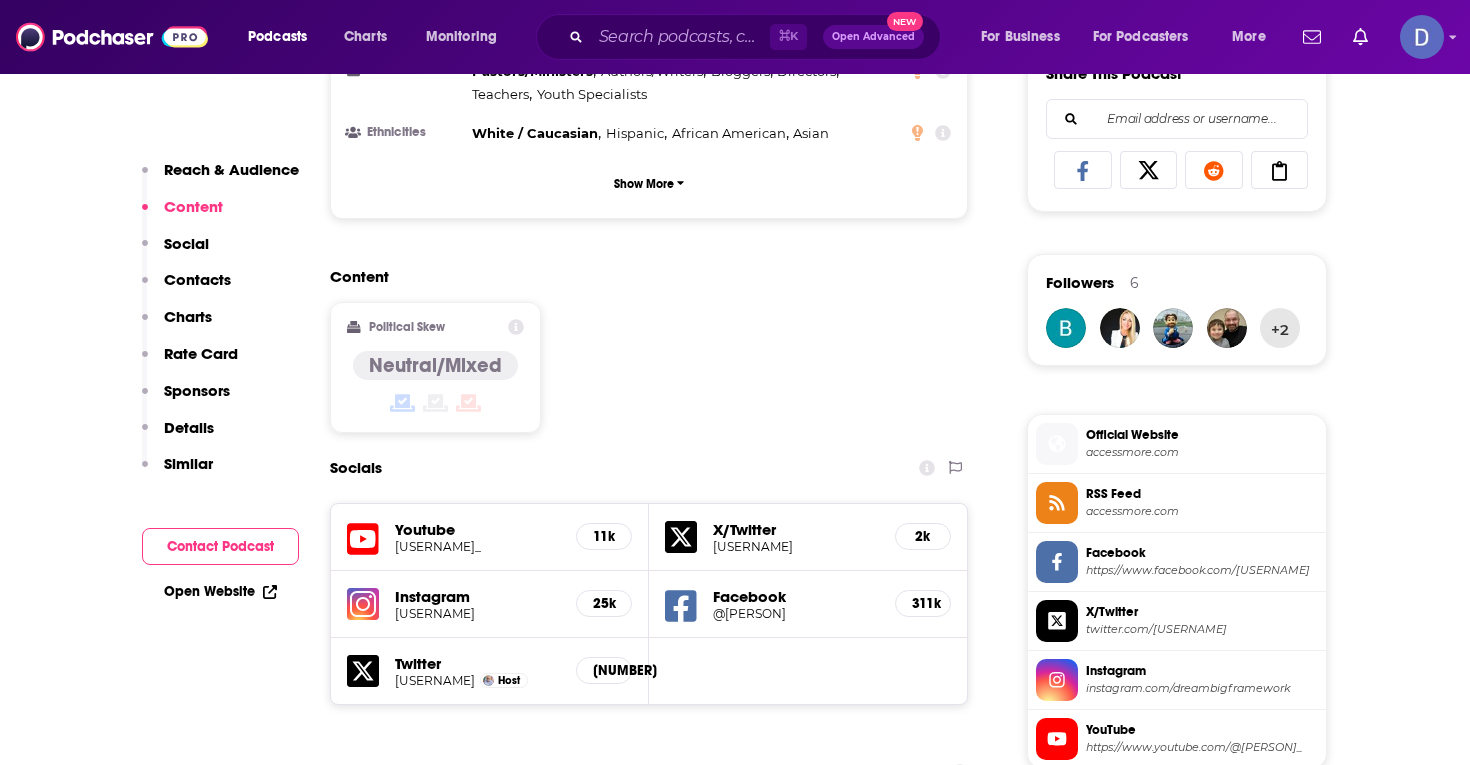 scroll, scrollTop: 1336, scrollLeft: 0, axis: vertical 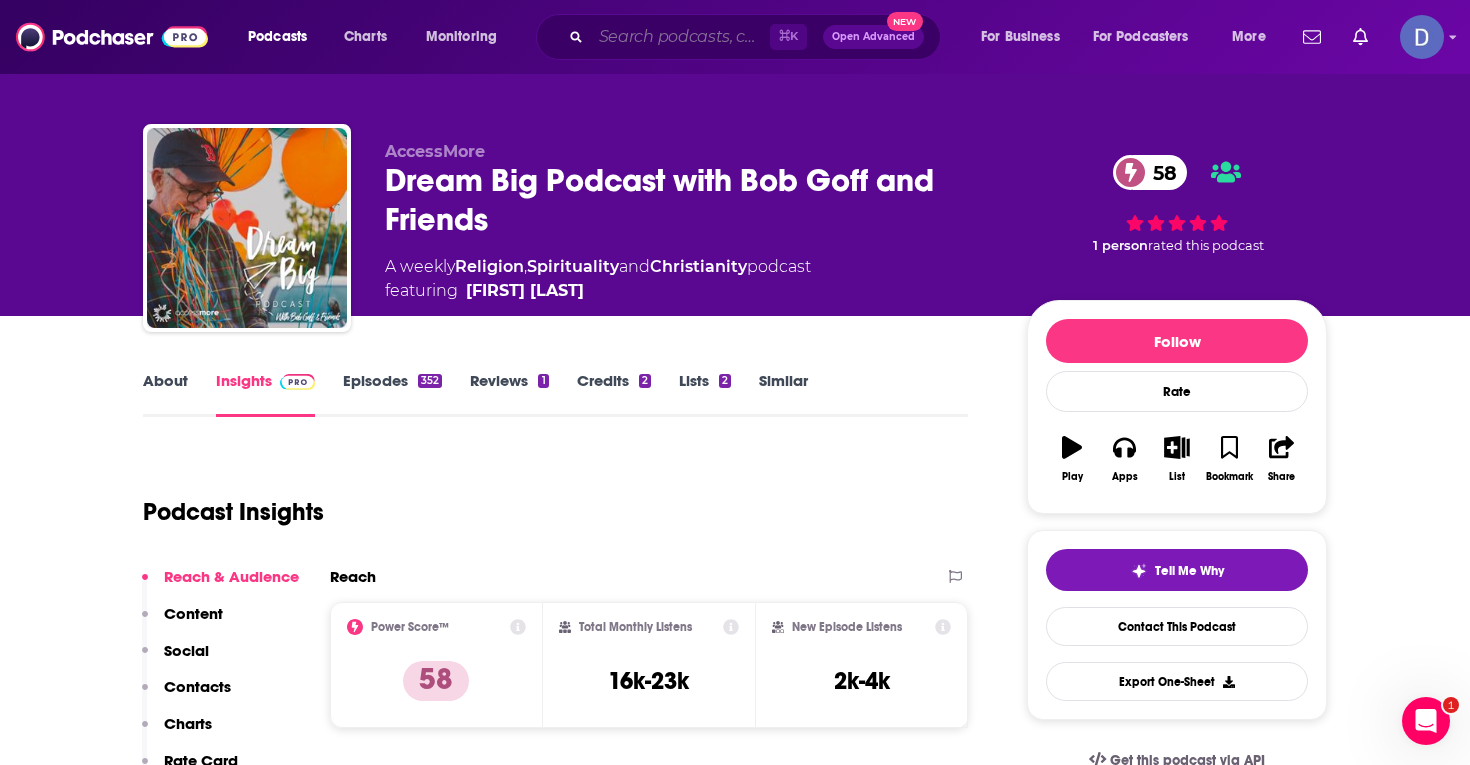 click at bounding box center [680, 37] 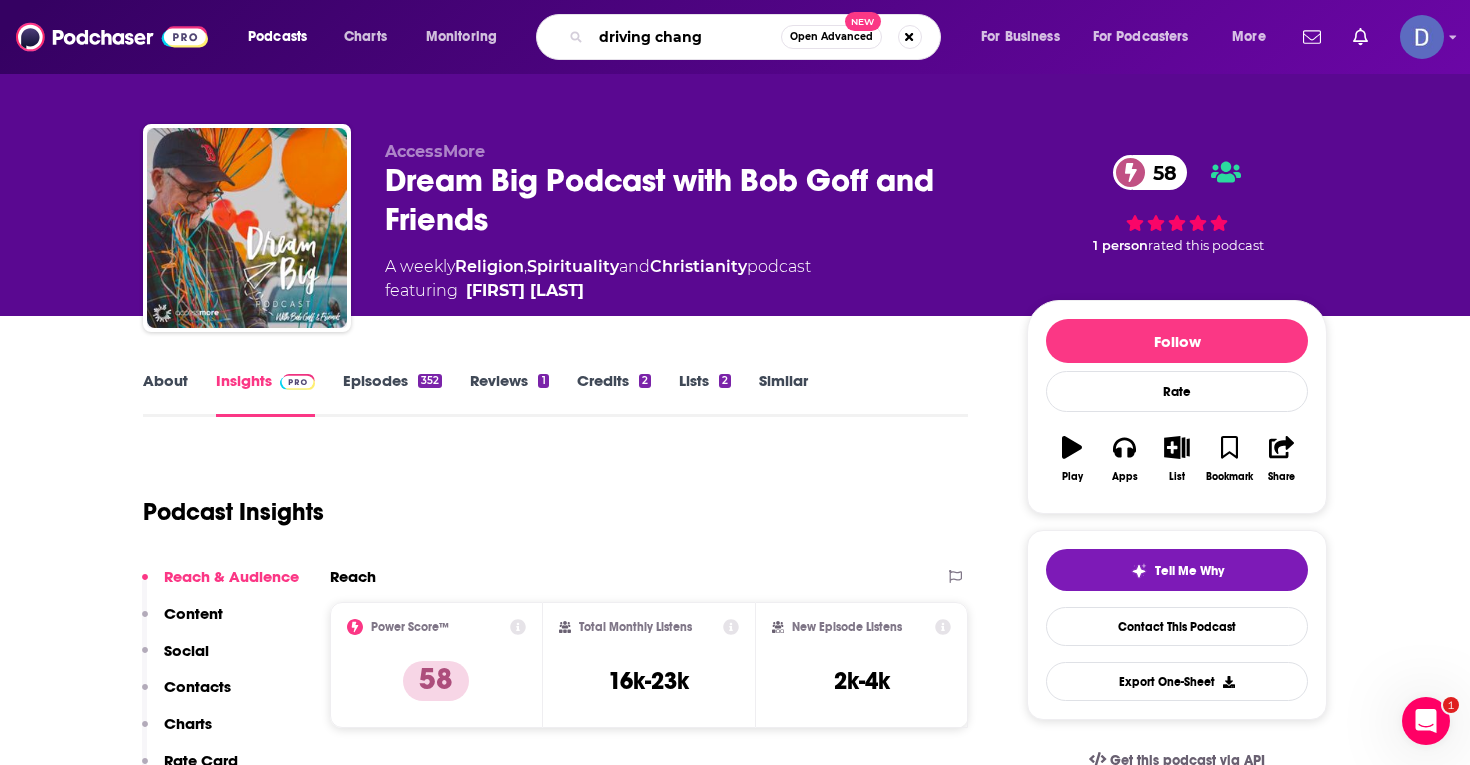 type on "driving change" 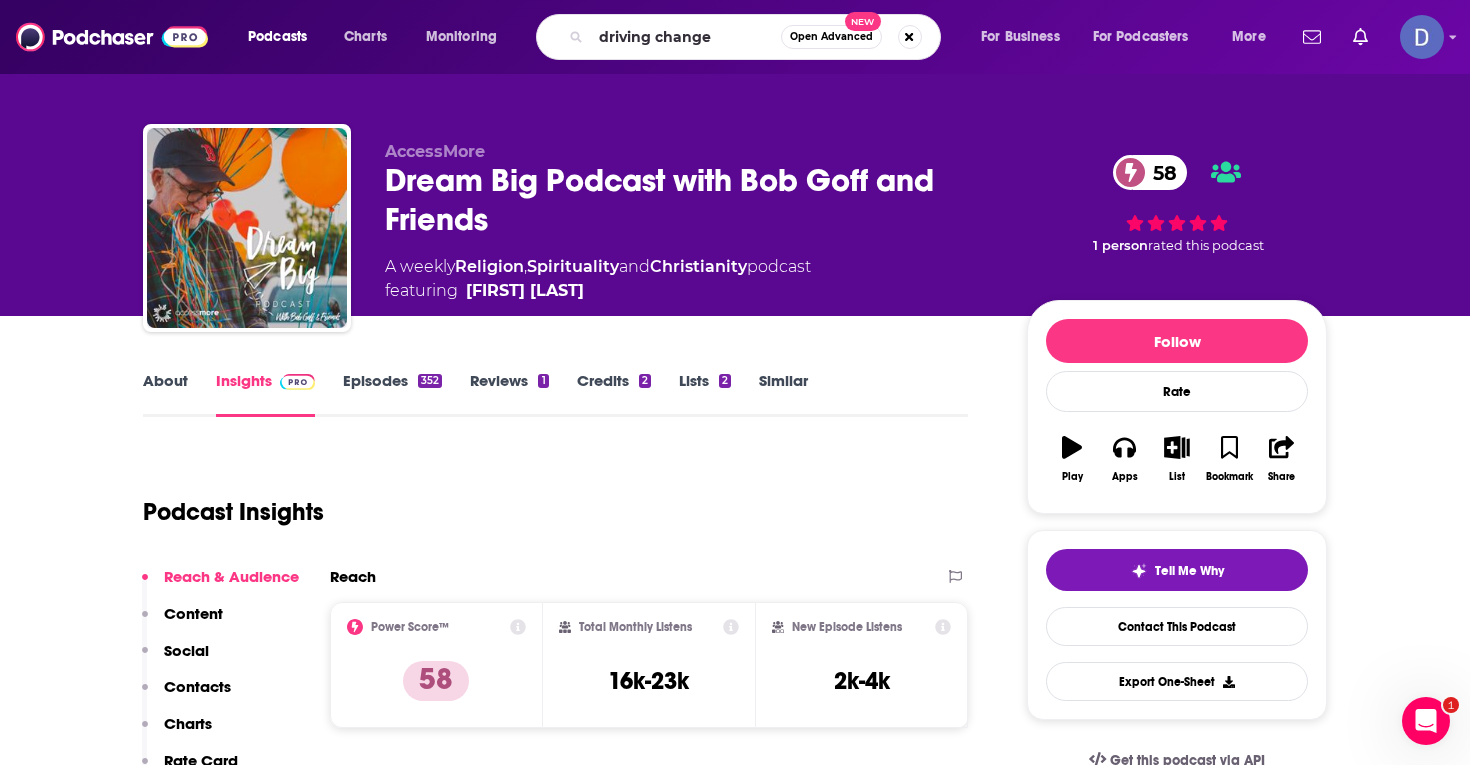 scroll, scrollTop: 0, scrollLeft: 0, axis: both 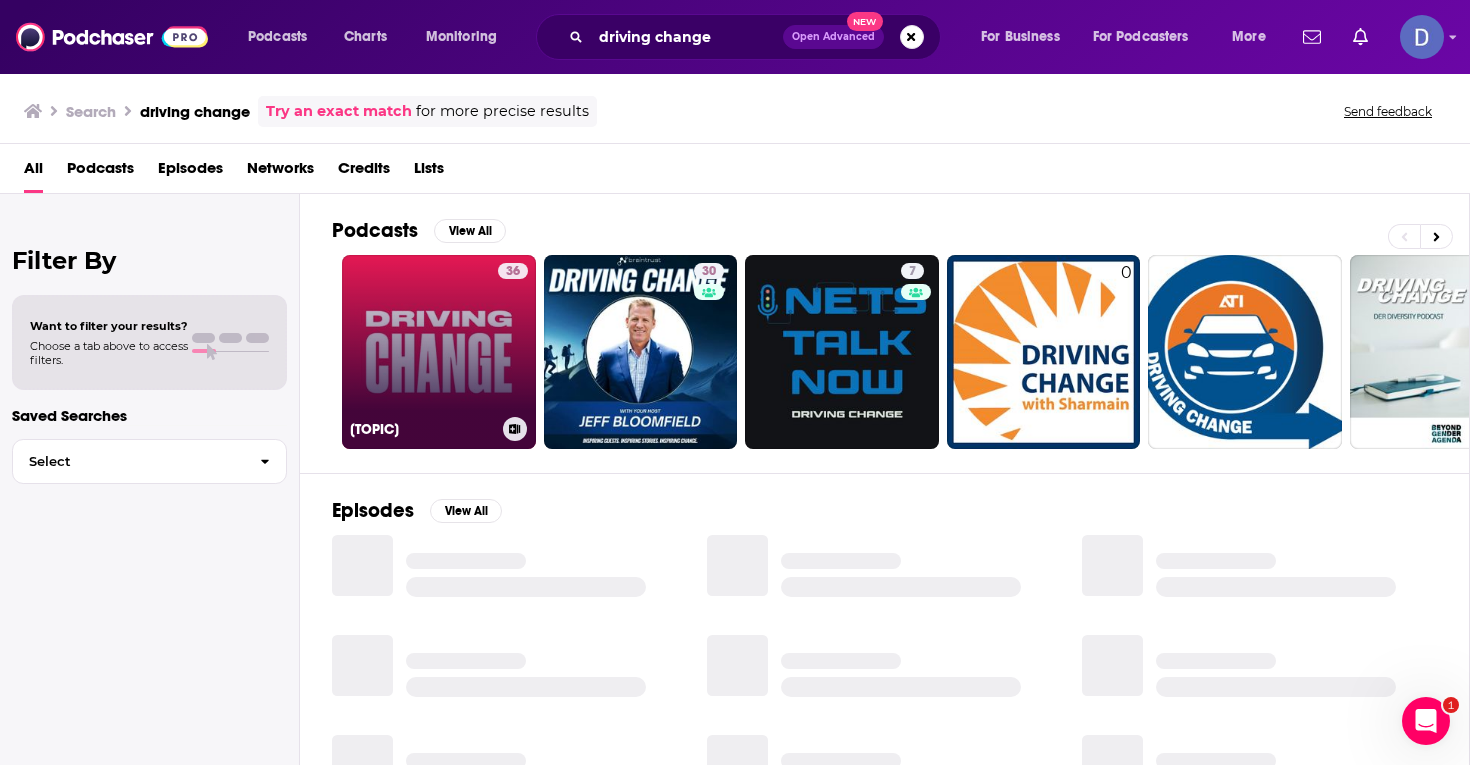 click on "36 Driving Change" at bounding box center (439, 352) 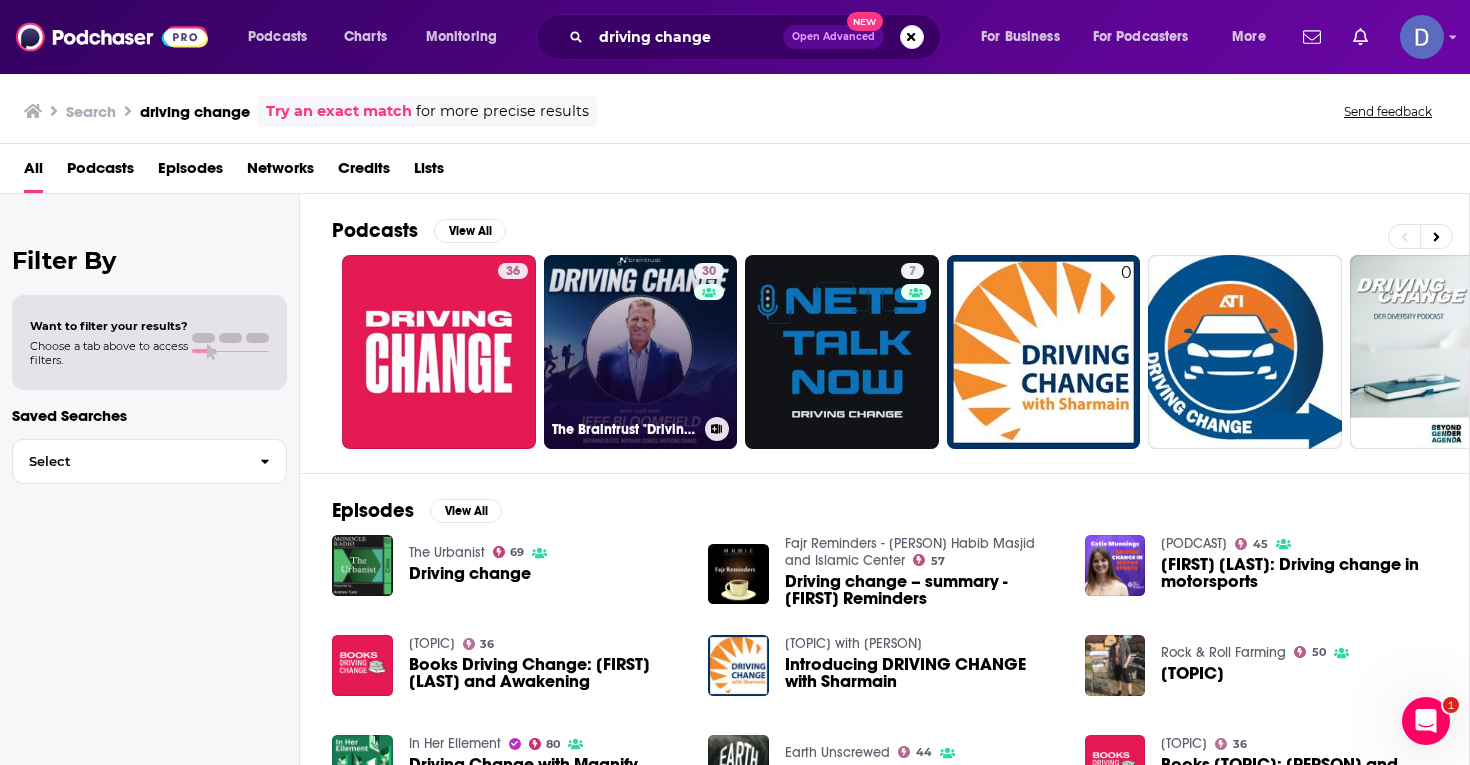 click on "30 The Braintrust "Driving Change" Podcast" at bounding box center [641, 352] 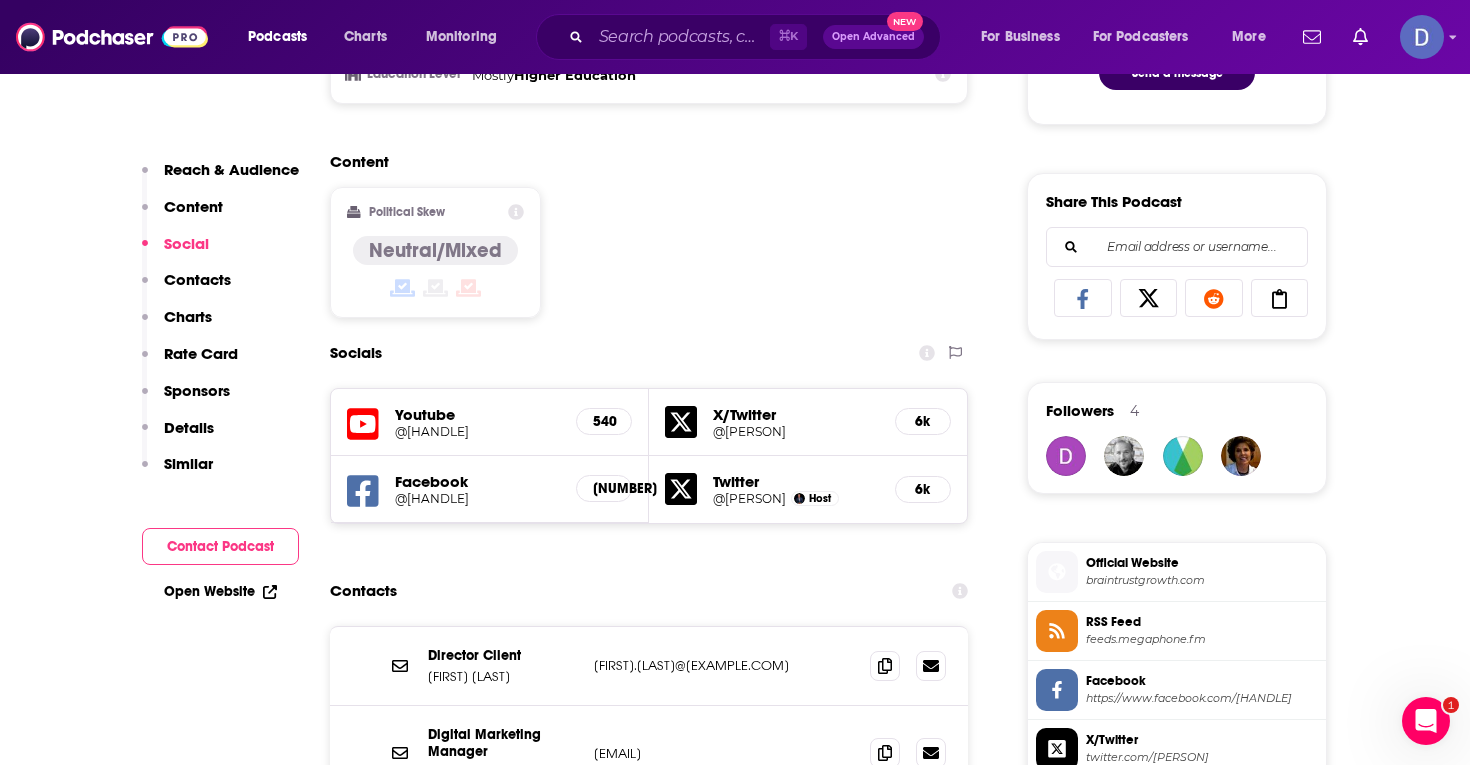 scroll, scrollTop: 1136, scrollLeft: 0, axis: vertical 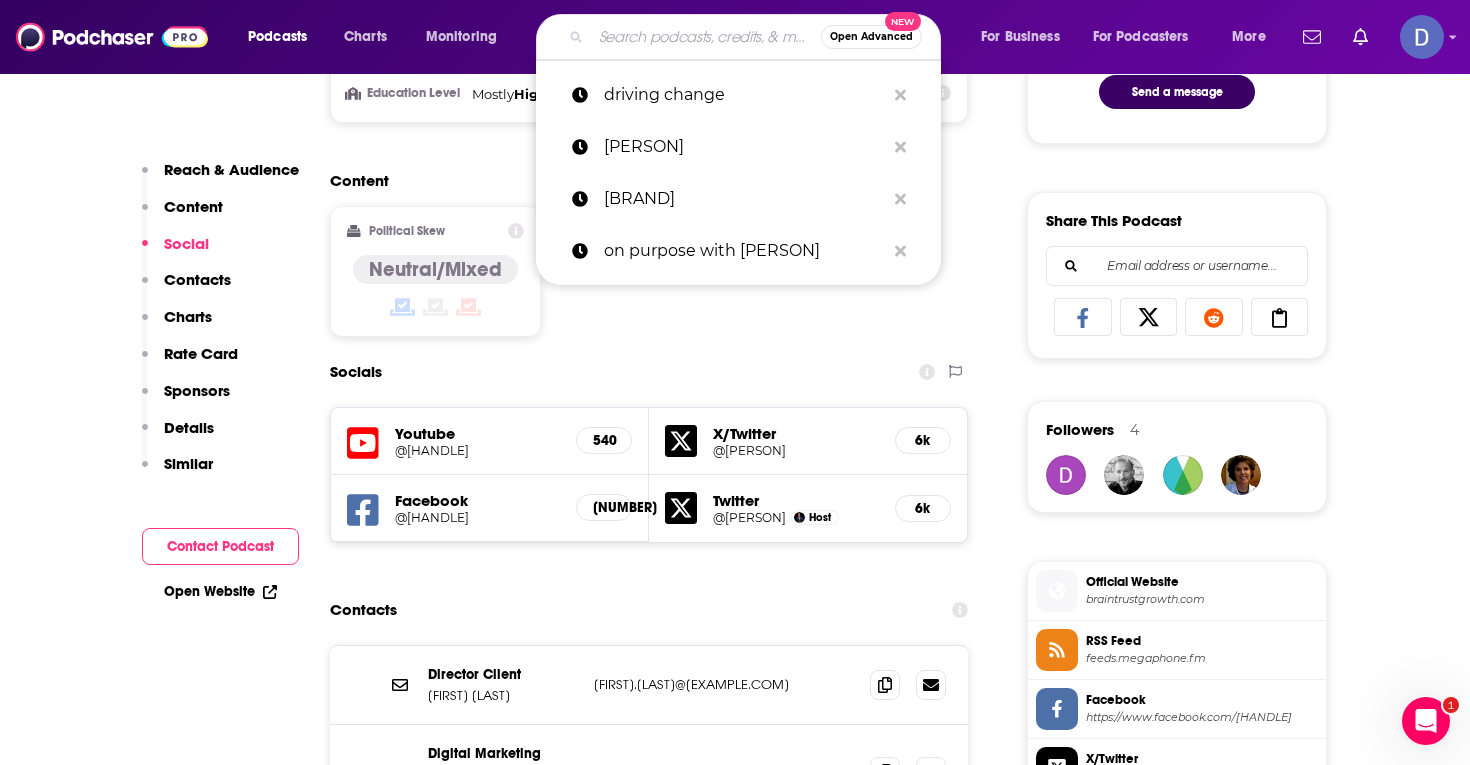 click at bounding box center (706, 37) 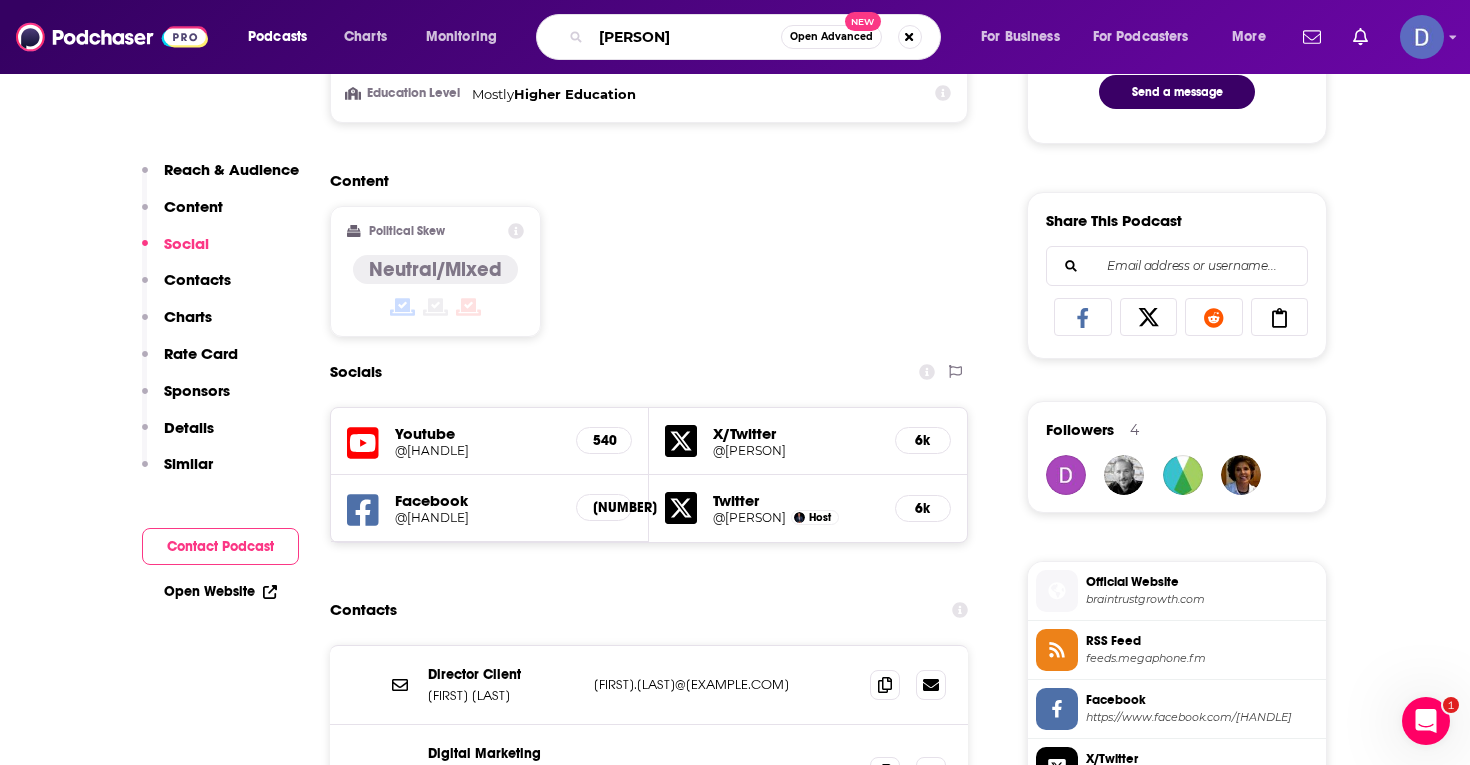 type on "[PERSON]" 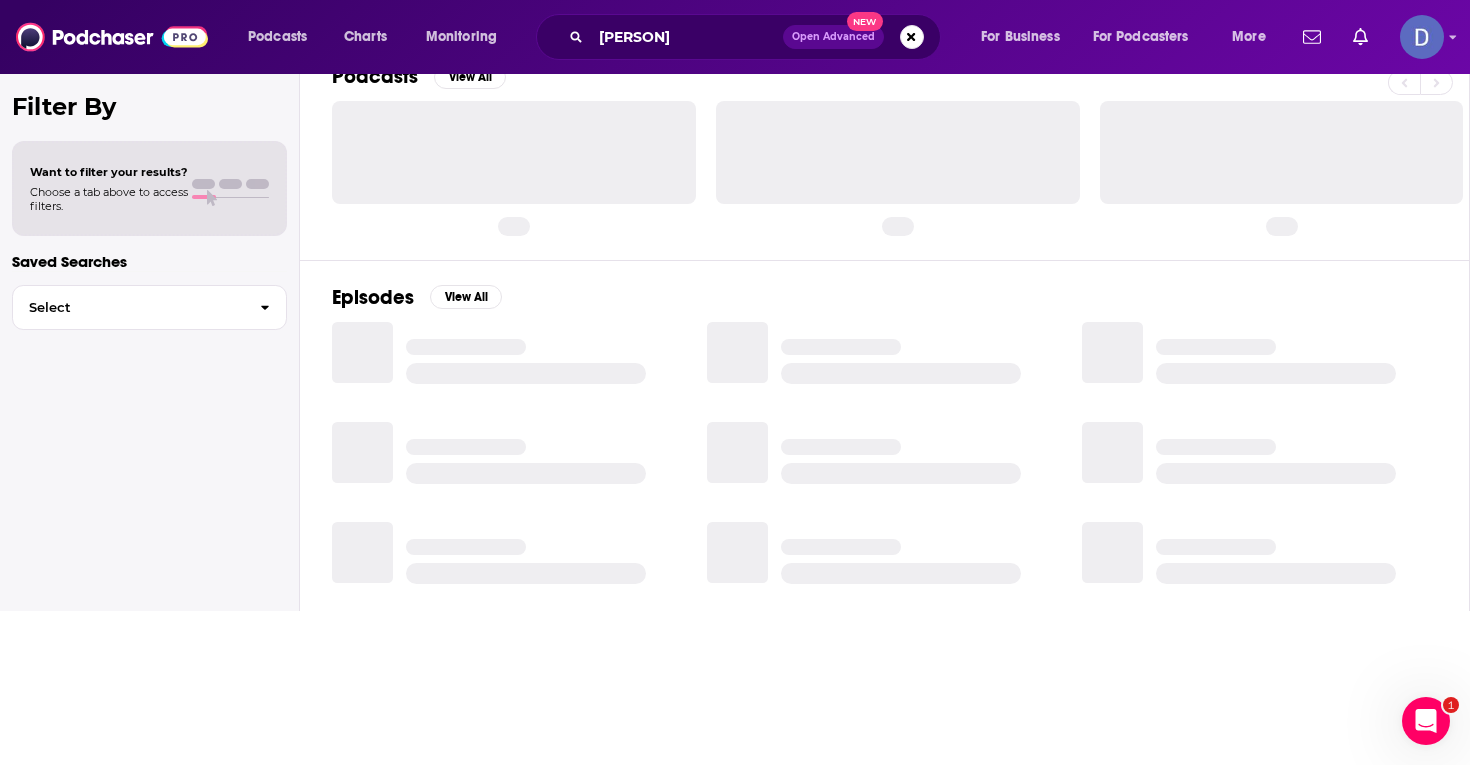 scroll, scrollTop: 0, scrollLeft: 0, axis: both 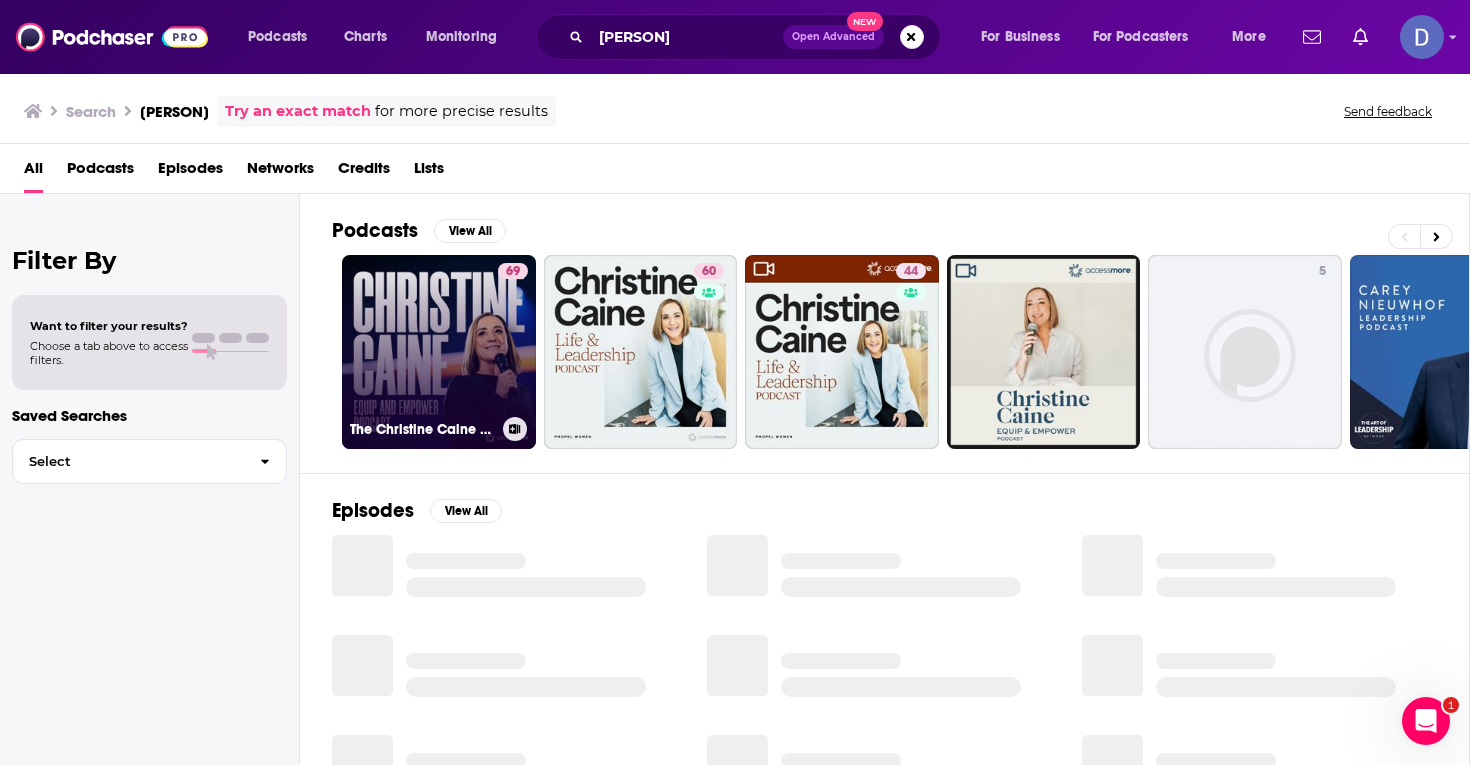 click on "[NUMBER] The [PERSON] Equip & Empower Podcast" at bounding box center [439, 352] 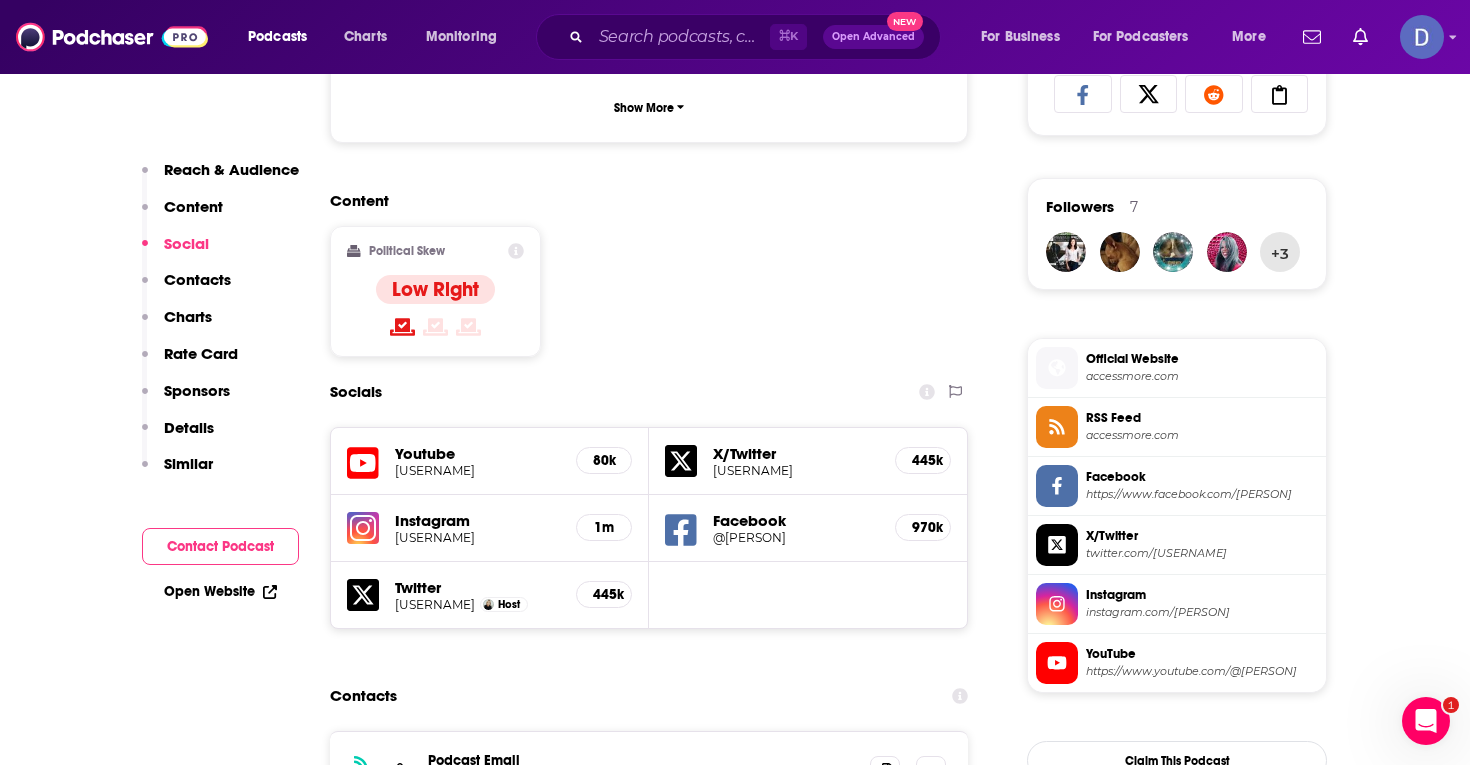 scroll, scrollTop: 1370, scrollLeft: 0, axis: vertical 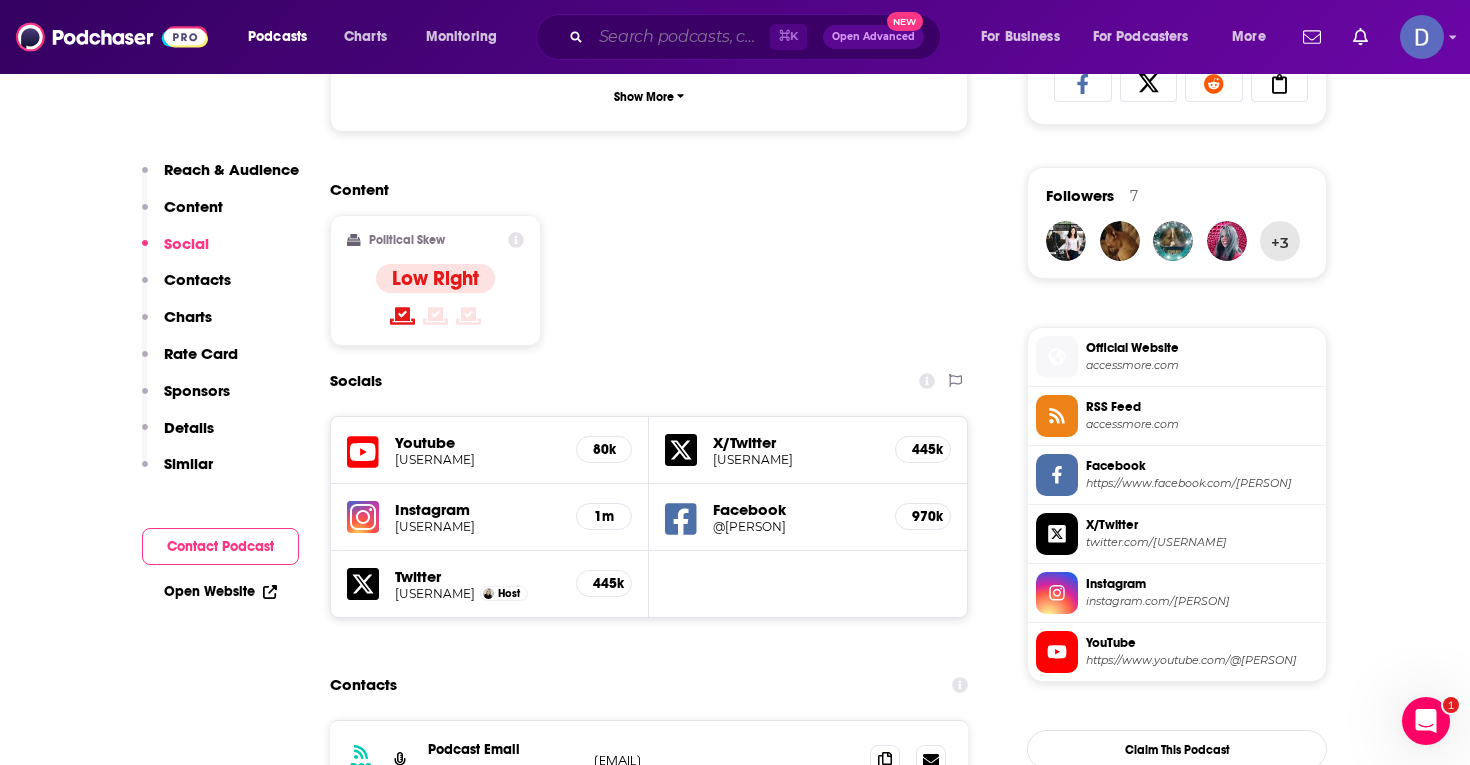 click at bounding box center [680, 37] 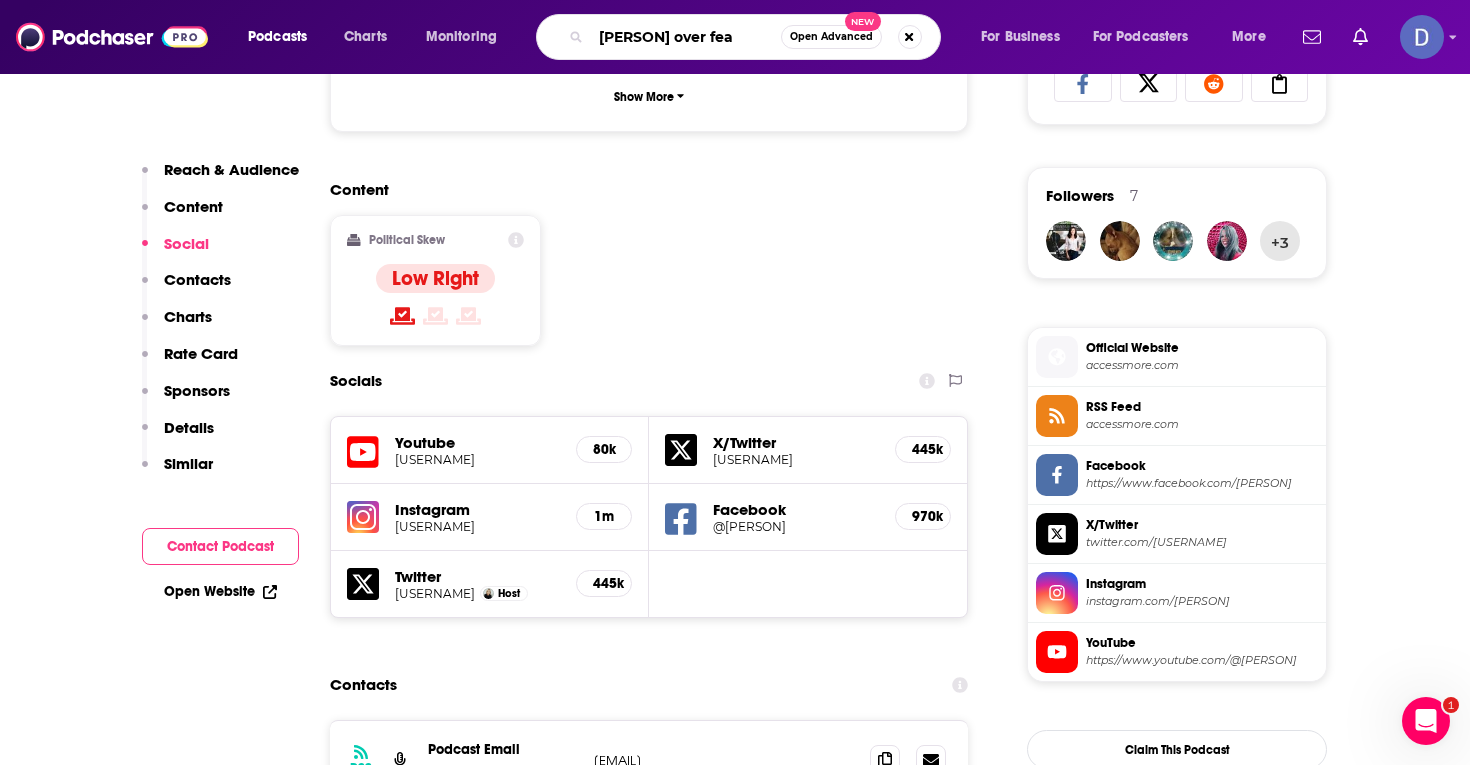 type on "[PODCAST]" 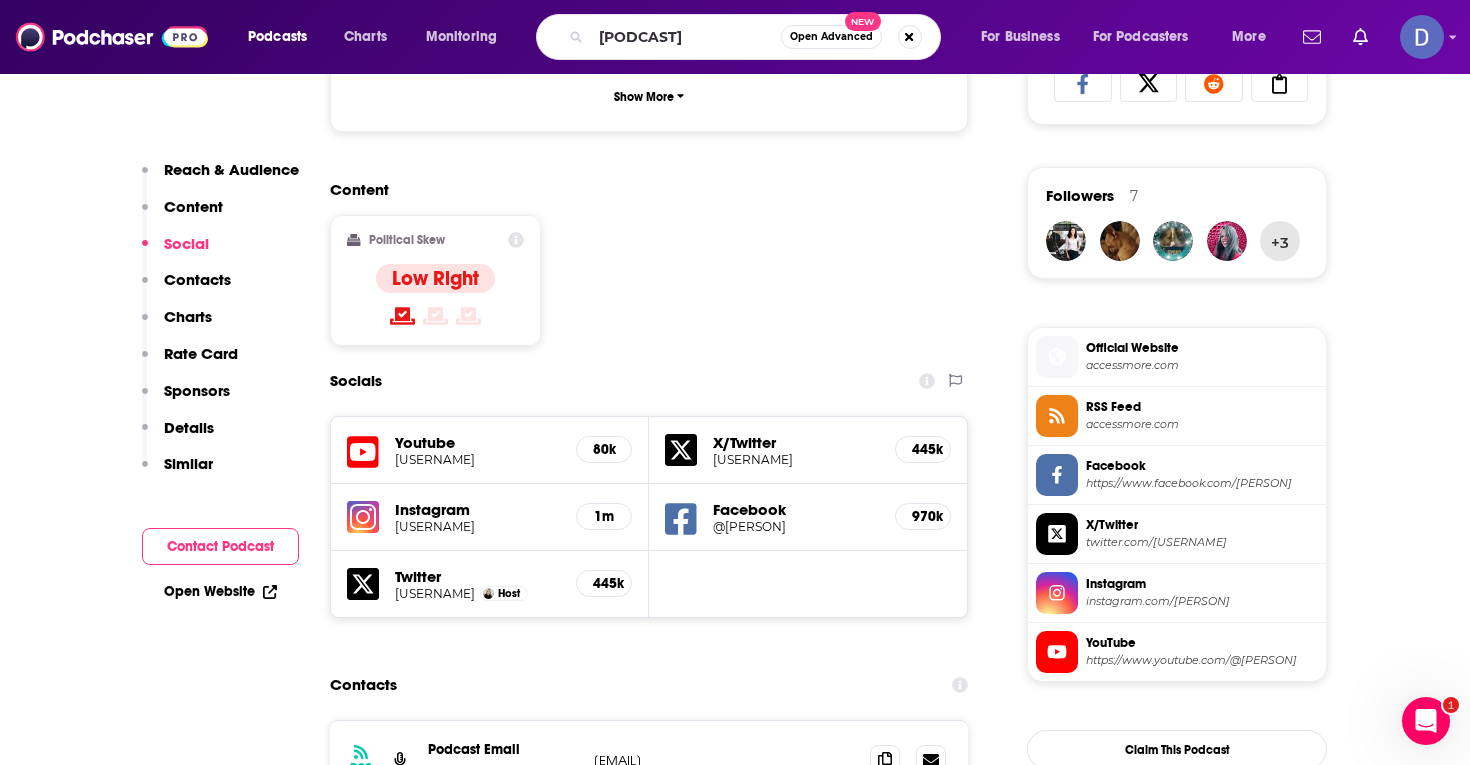 scroll, scrollTop: 0, scrollLeft: 0, axis: both 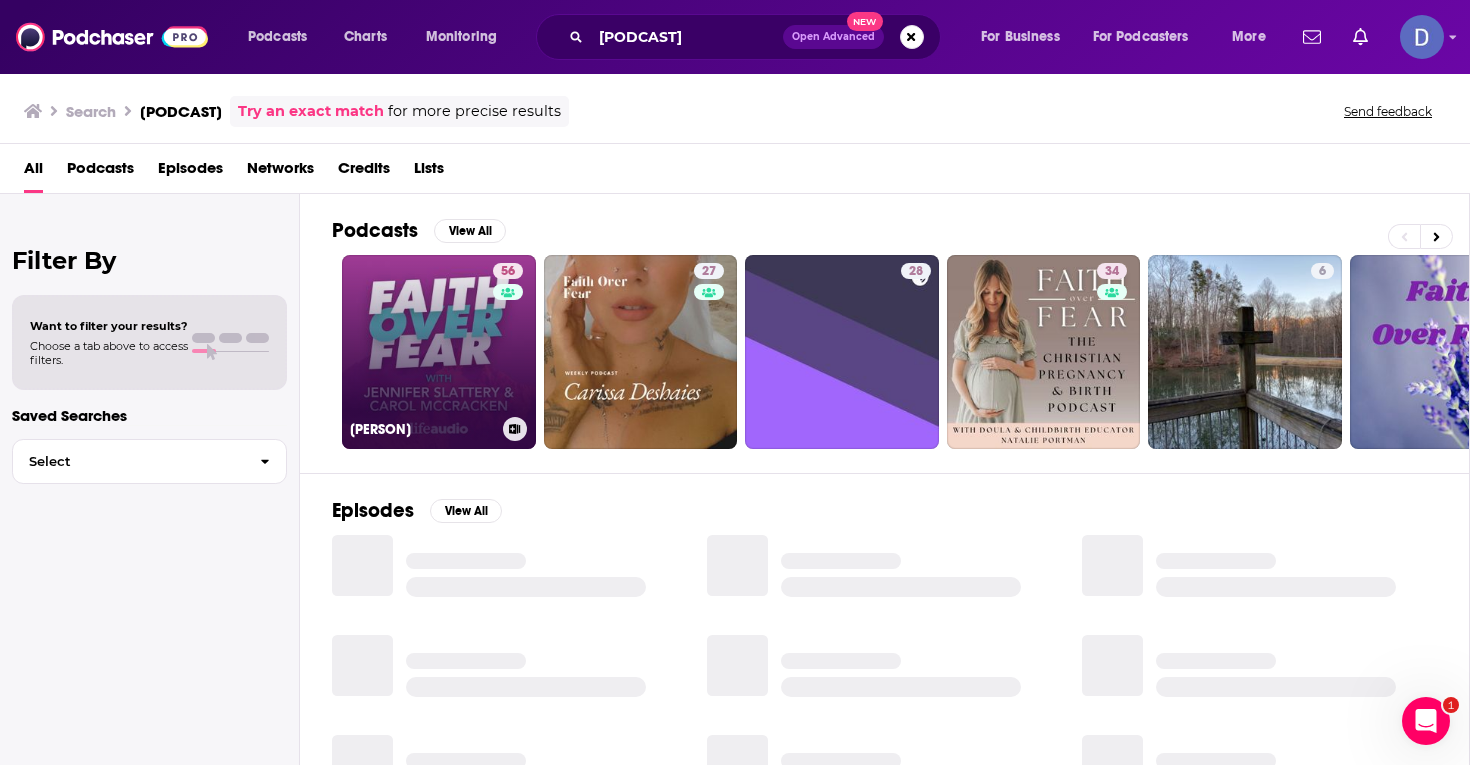 click on "[EPISODE] [PODCAST]" at bounding box center (439, 352) 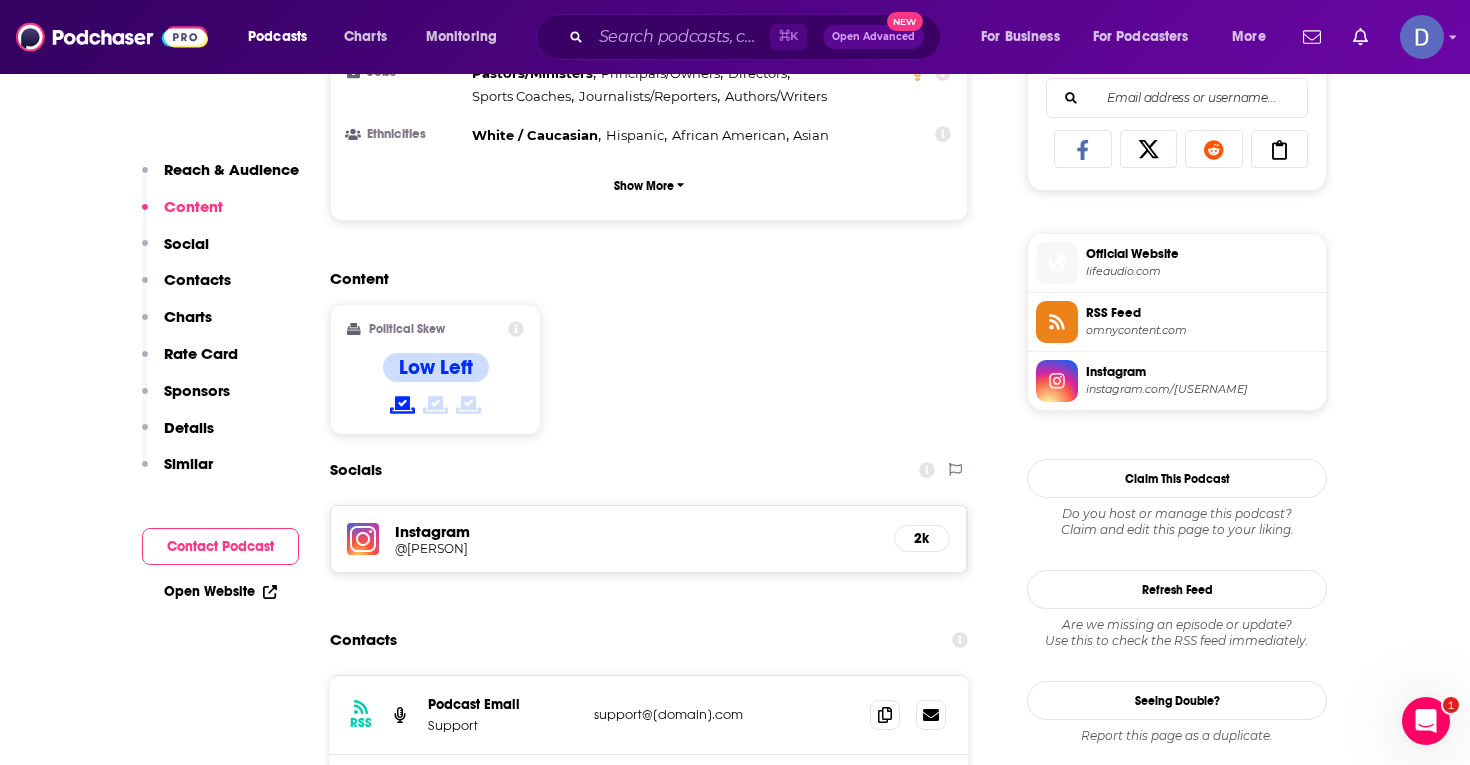 scroll, scrollTop: 1328, scrollLeft: 0, axis: vertical 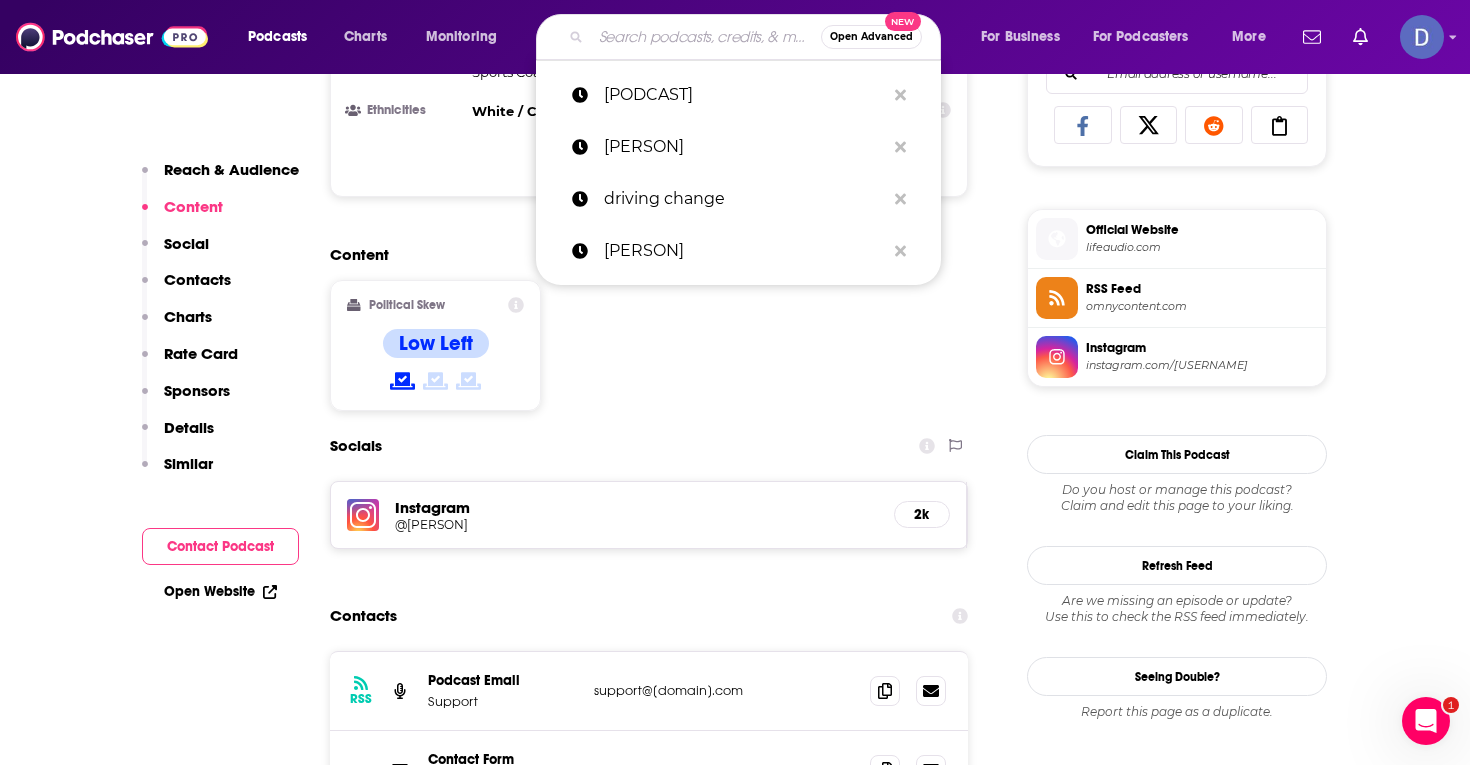 click at bounding box center (706, 37) 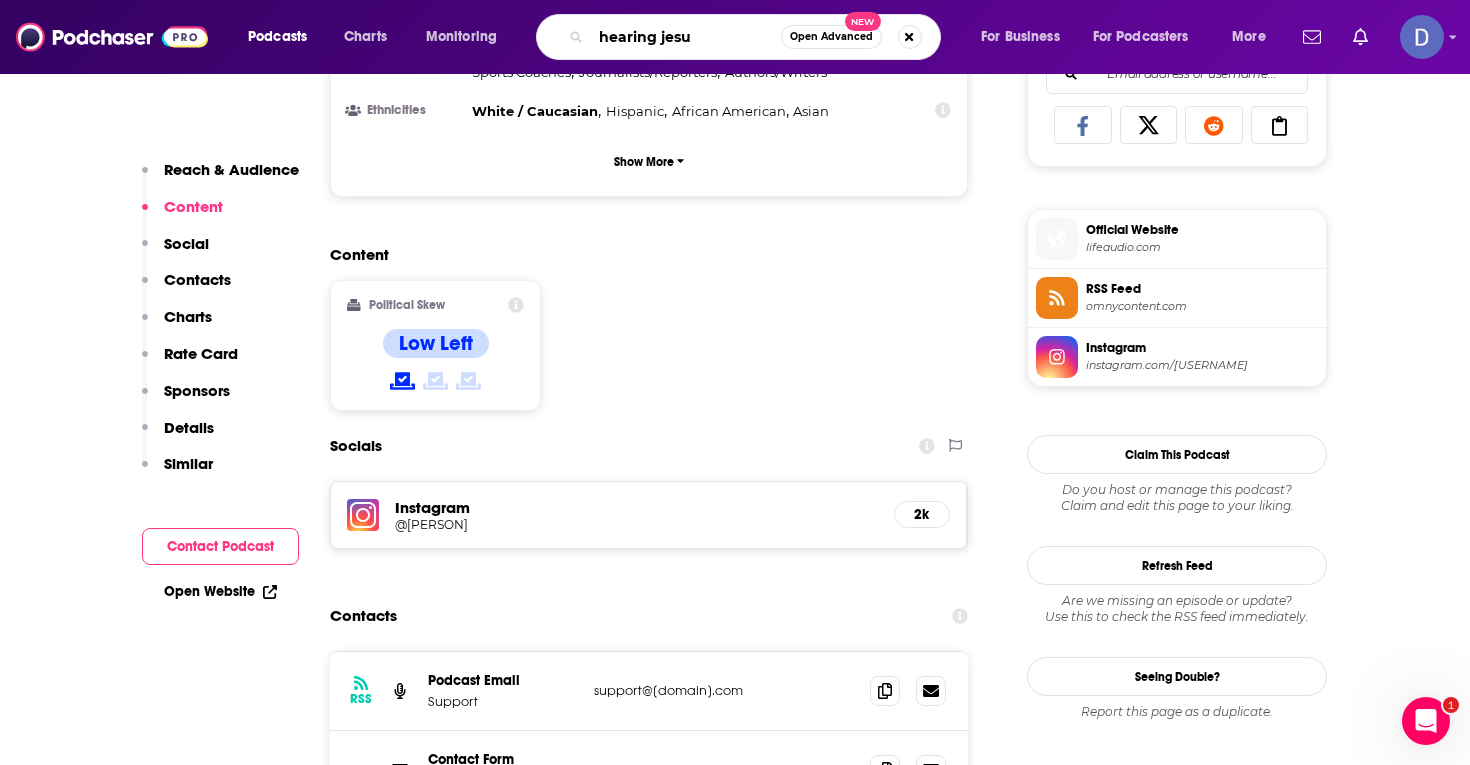 type on "hearing [PERSON]" 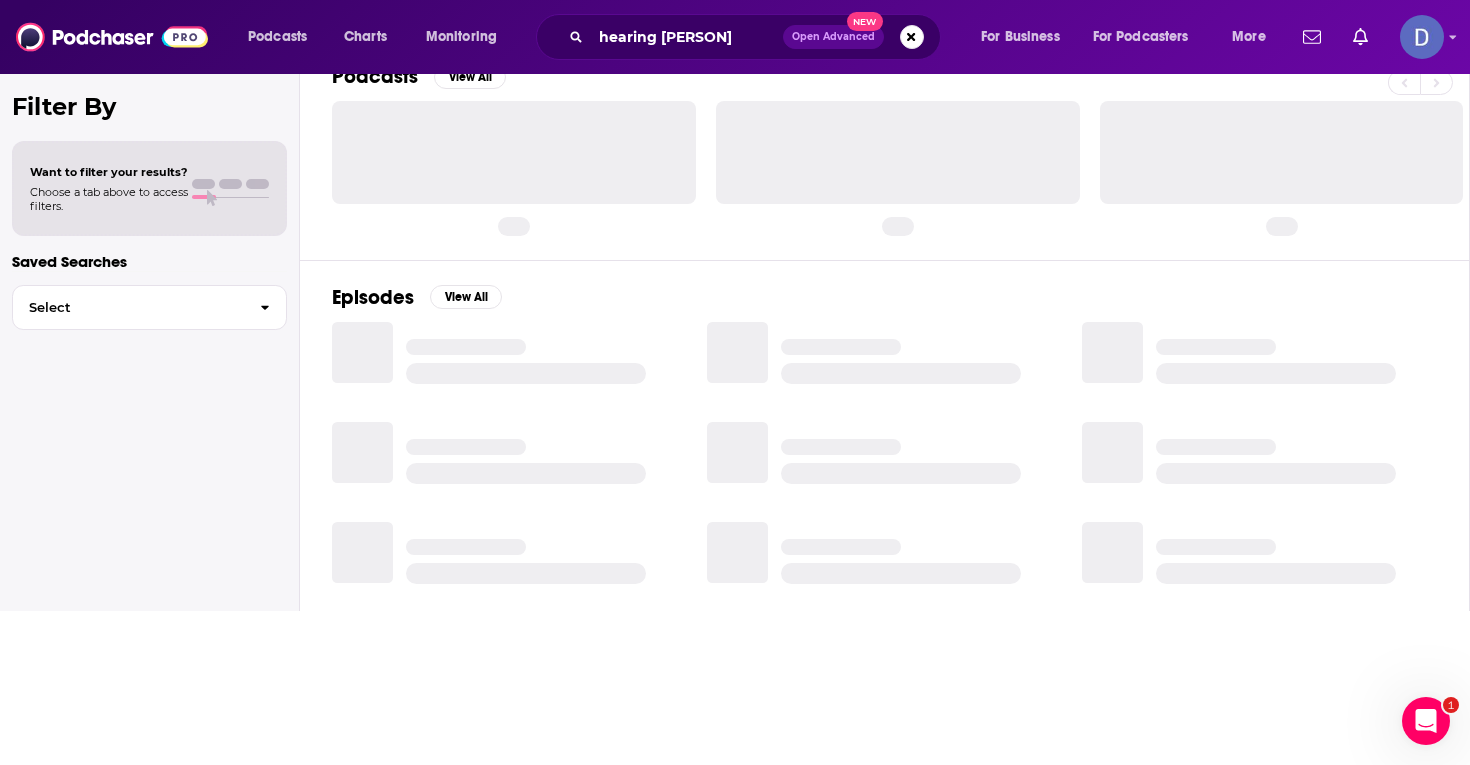 scroll, scrollTop: 0, scrollLeft: 0, axis: both 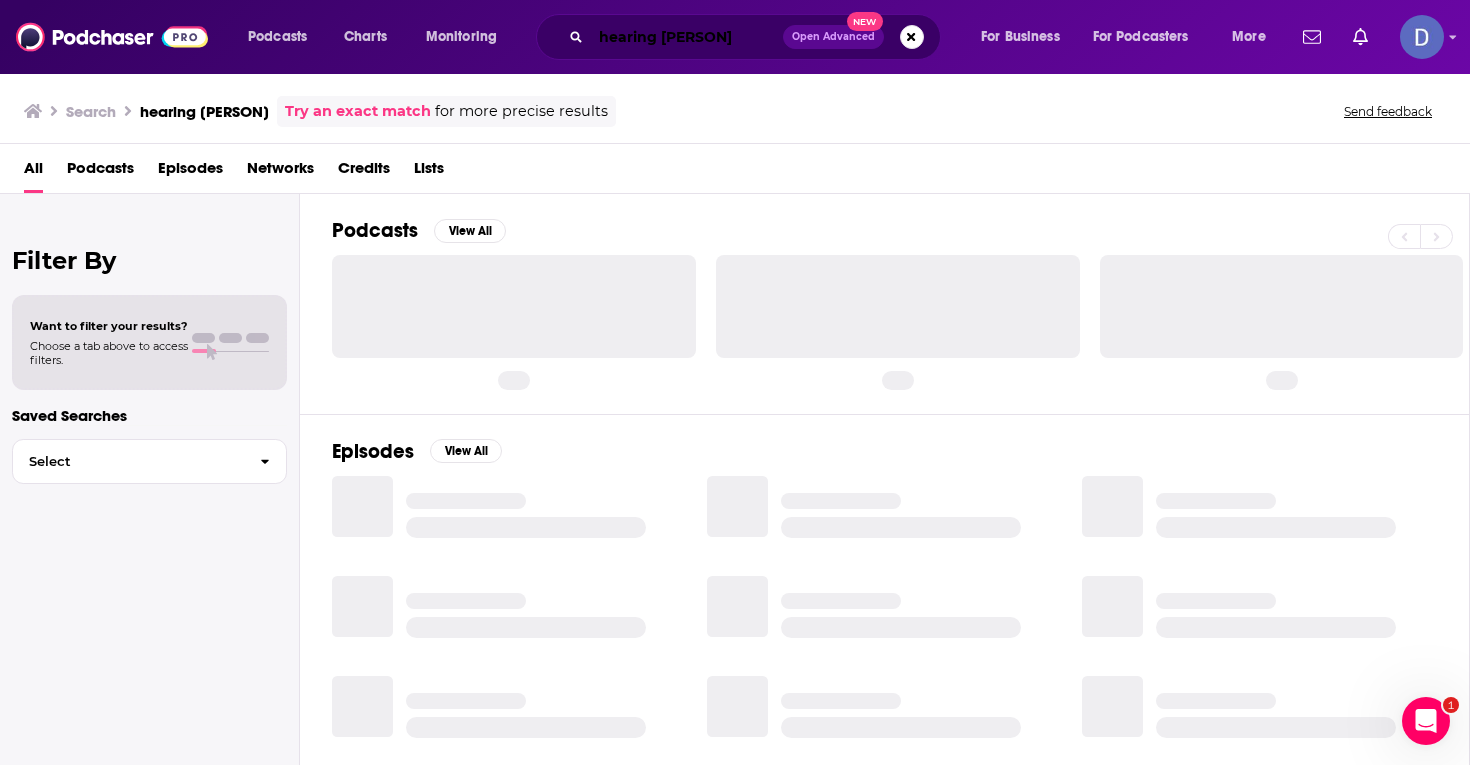 click on "hearing [PERSON]" at bounding box center (687, 37) 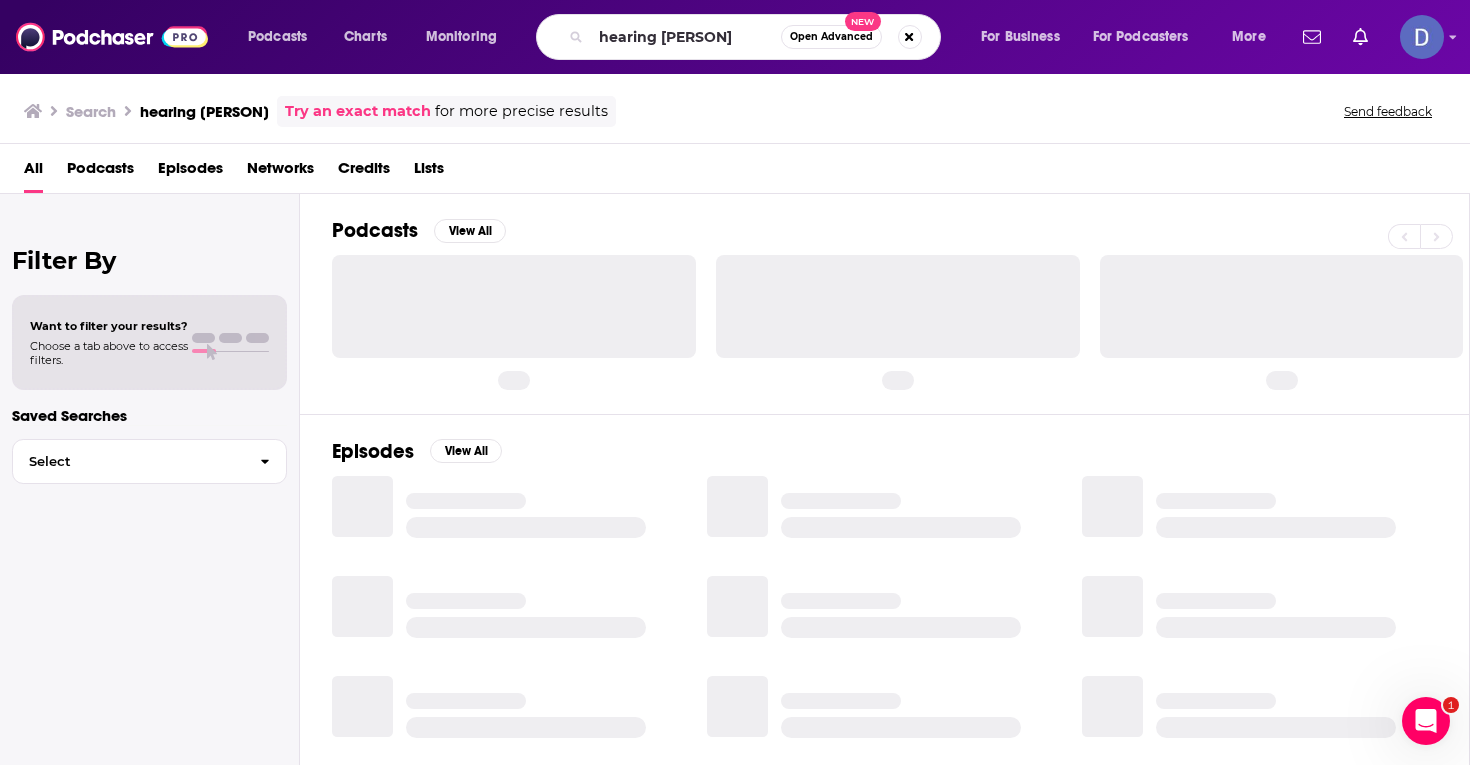 click on "Episodes View All" at bounding box center [885, 597] 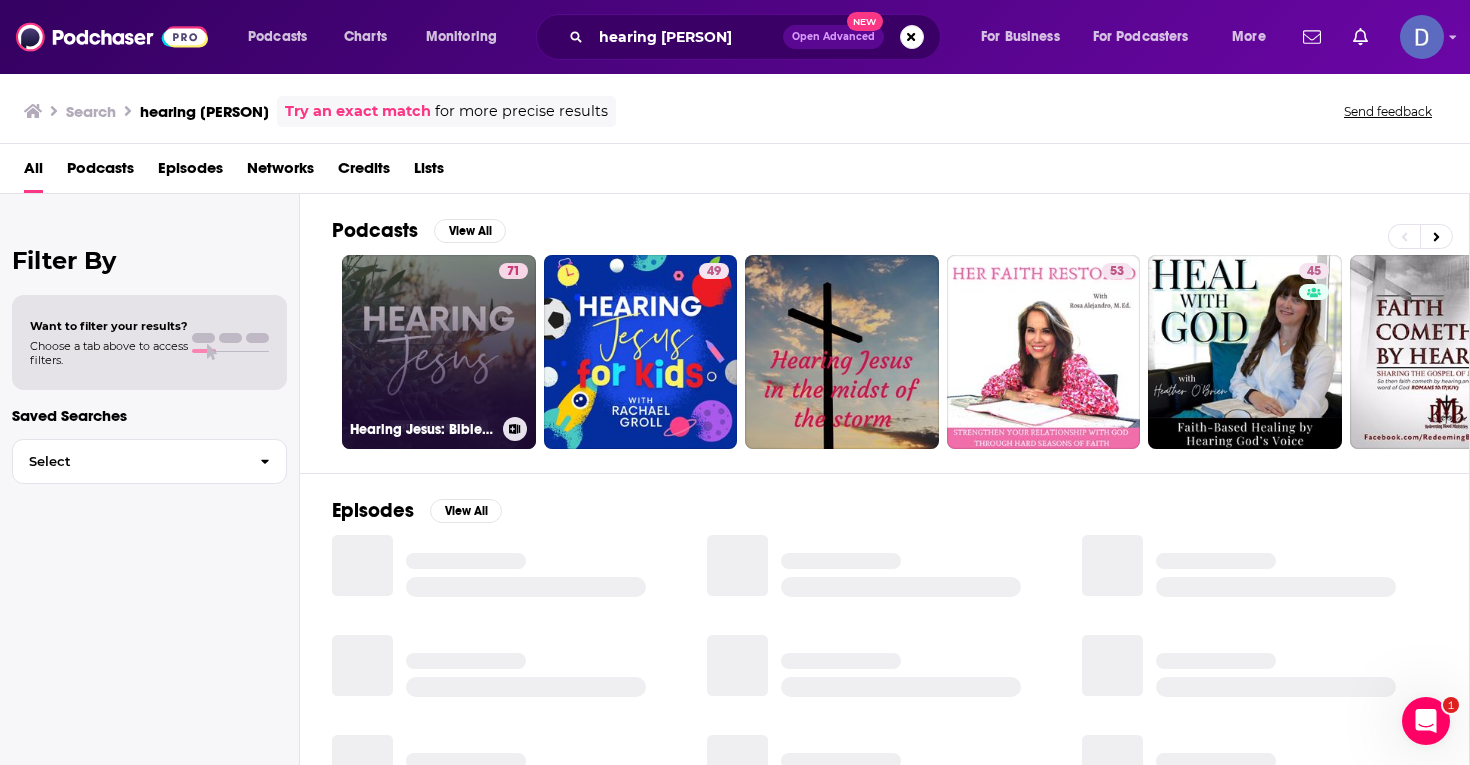 click on "[EPISODE] [PODCAST]: [TOPIC], [TOPIC], [TOPIC], [TOPIC], [TOPIC], [TOPIC], [TOPIC], [TOPIC]" at bounding box center [439, 352] 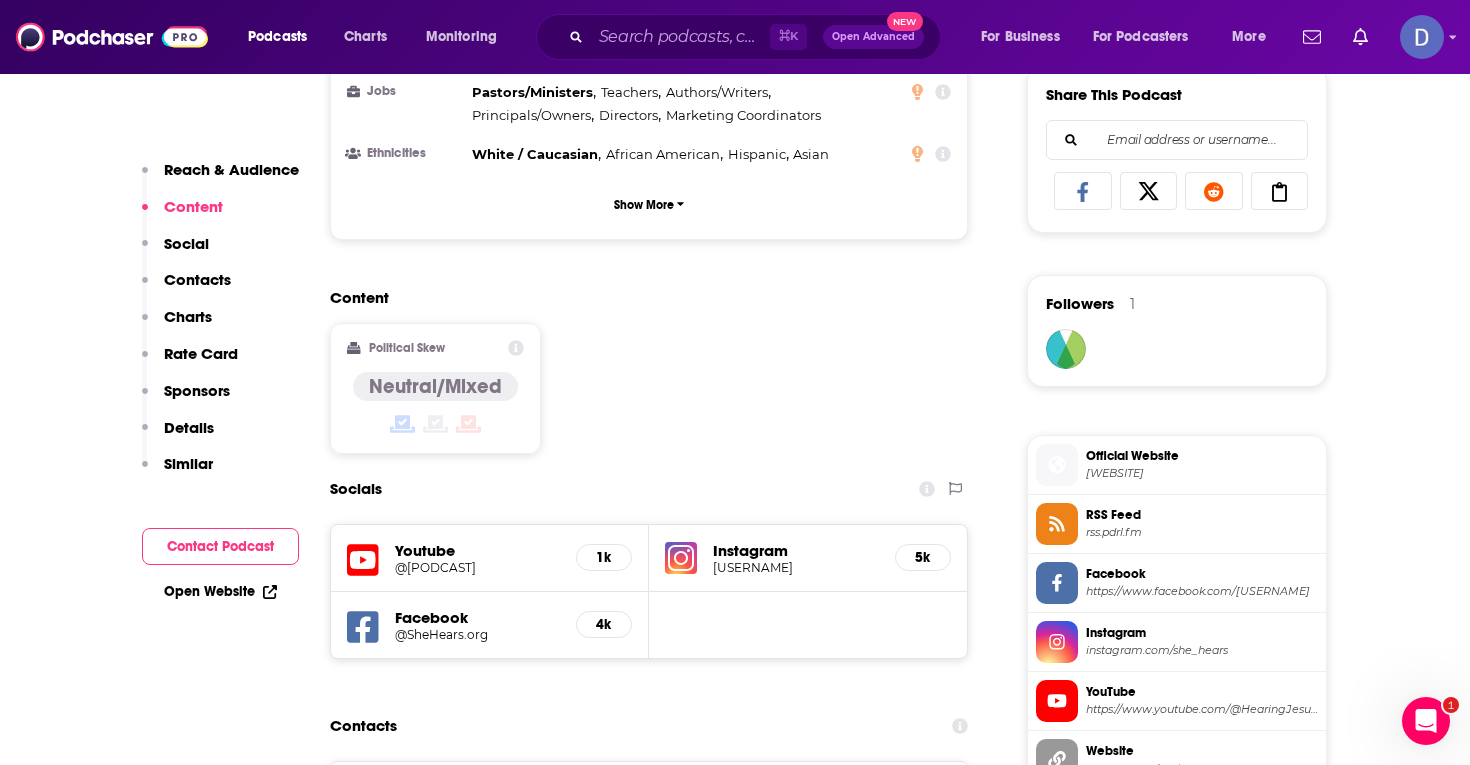 scroll, scrollTop: 1269, scrollLeft: 0, axis: vertical 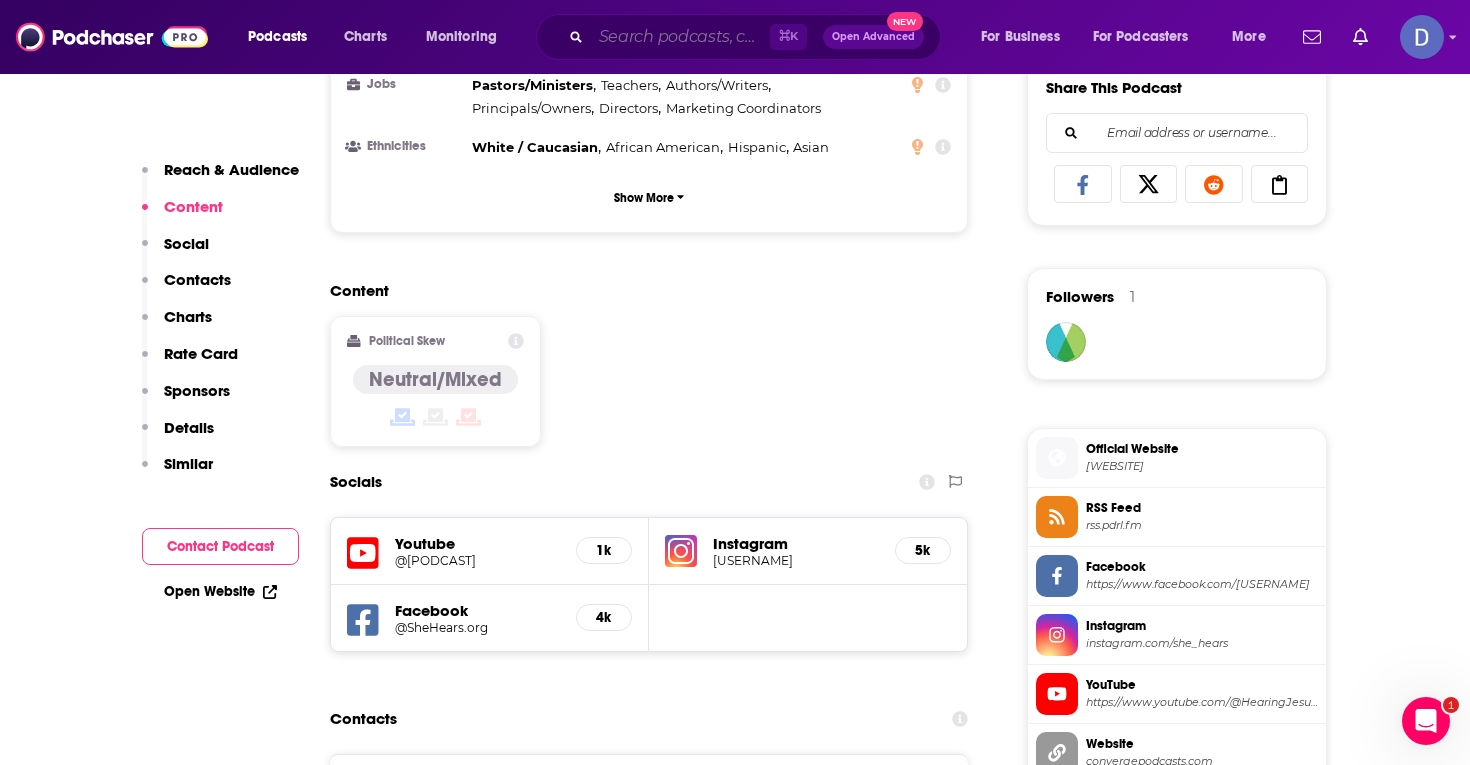 click at bounding box center [680, 37] 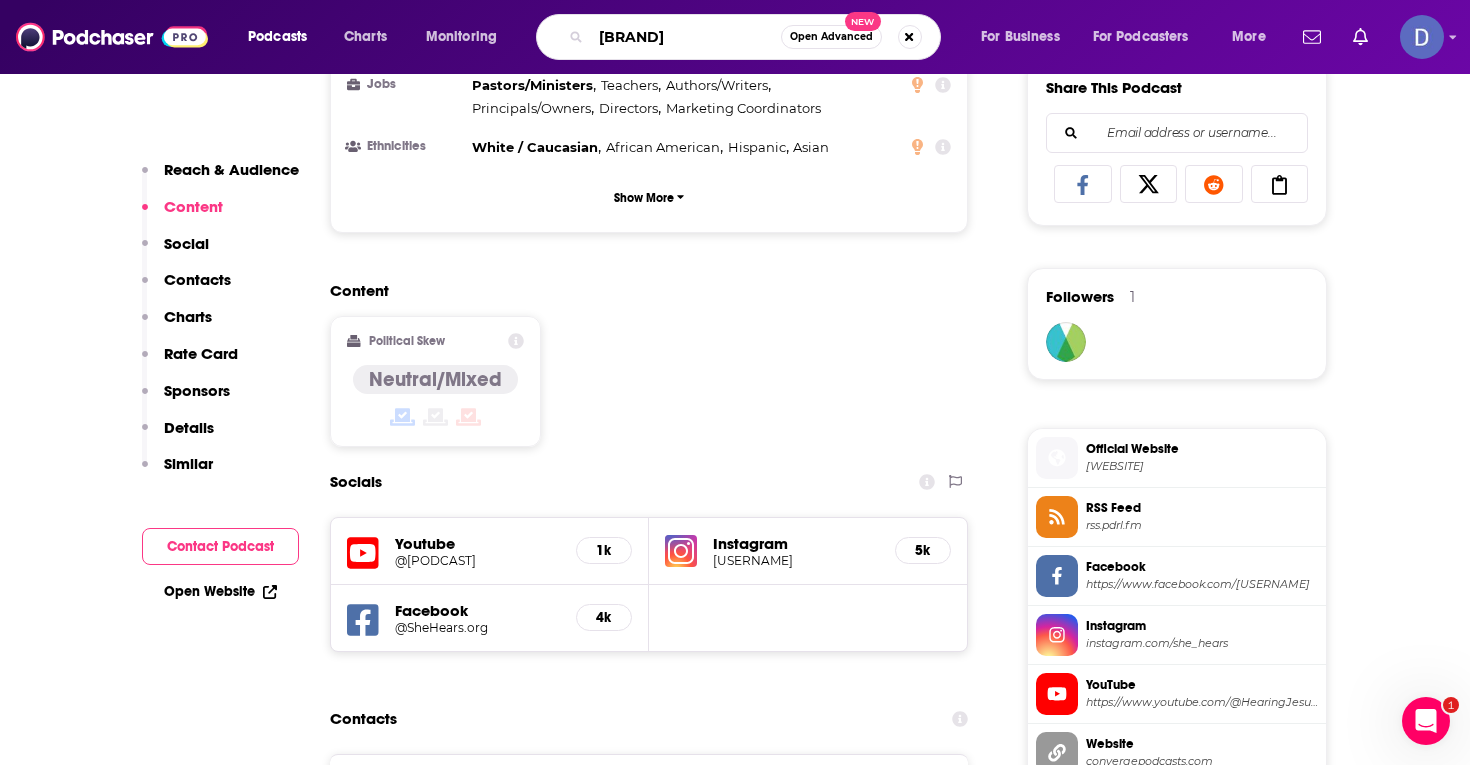 type on "[PERSON] beauty" 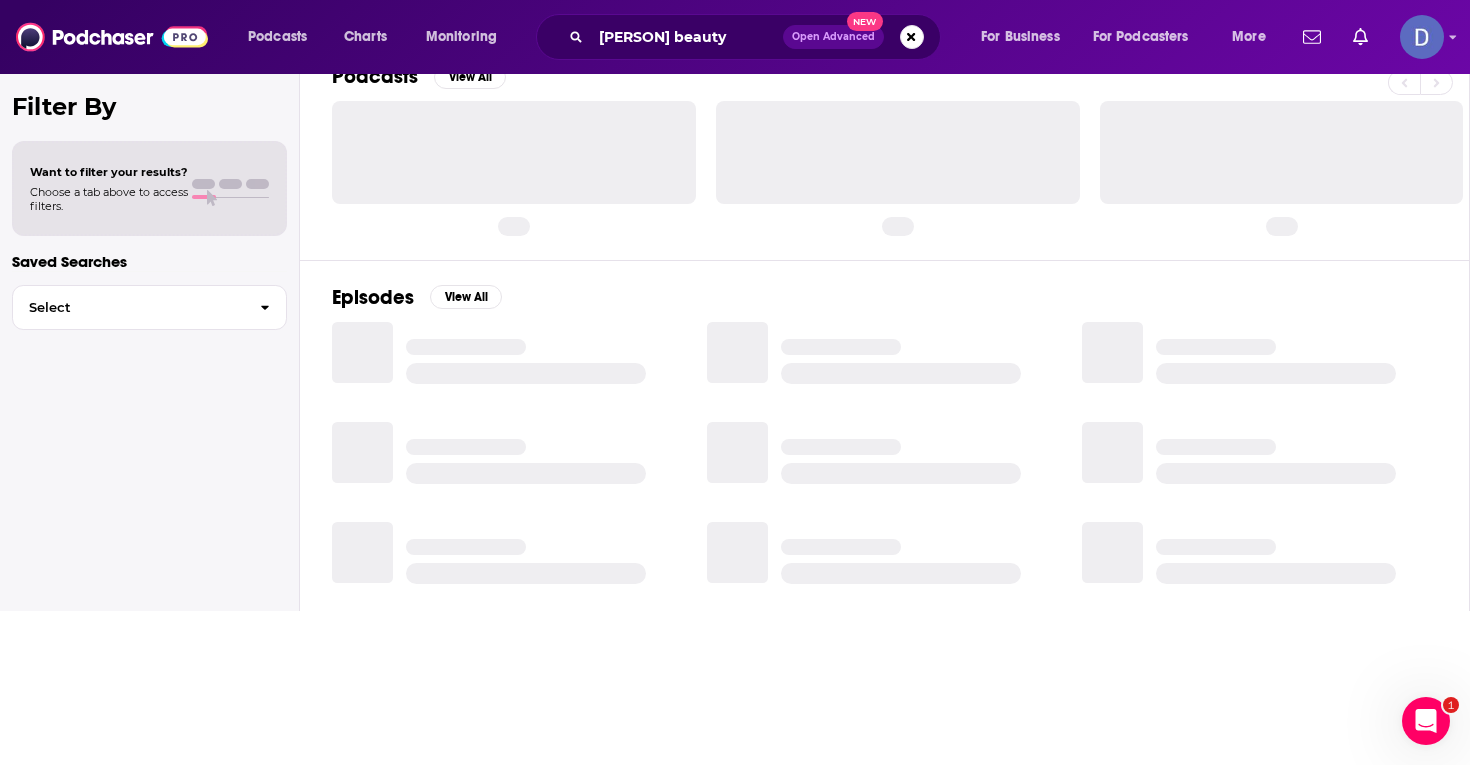 scroll, scrollTop: 0, scrollLeft: 0, axis: both 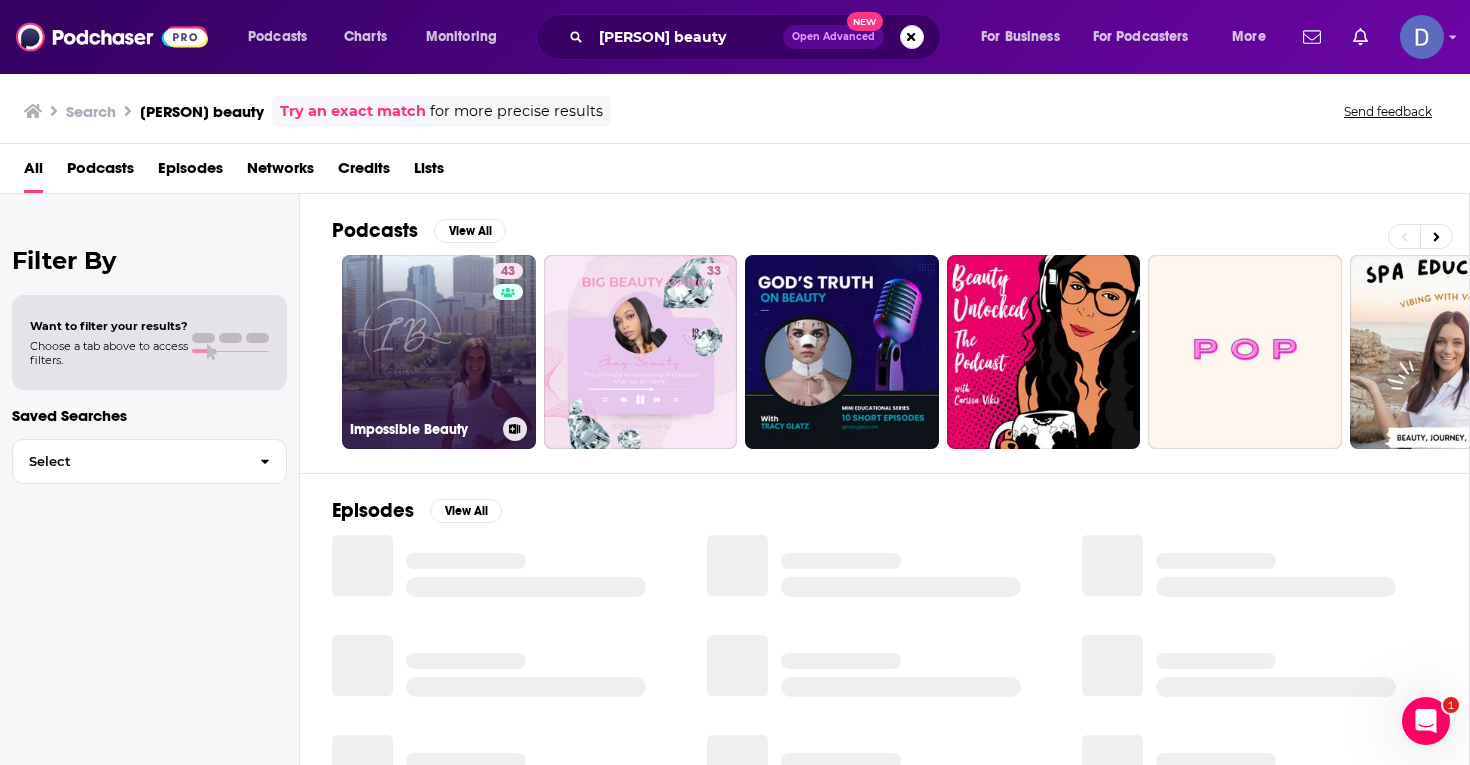 click on "Impossible Beauty" at bounding box center (439, 429) 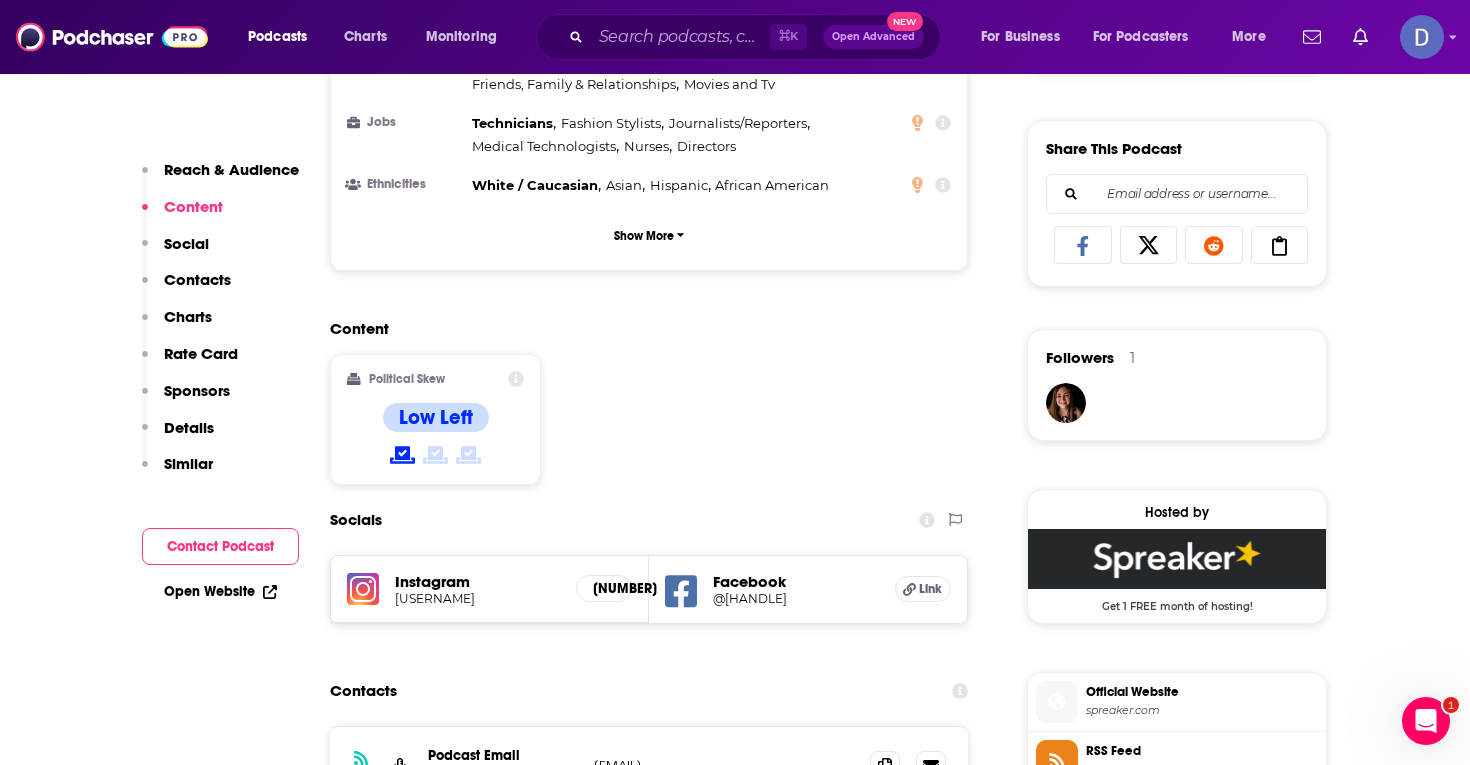 scroll, scrollTop: 1222, scrollLeft: 0, axis: vertical 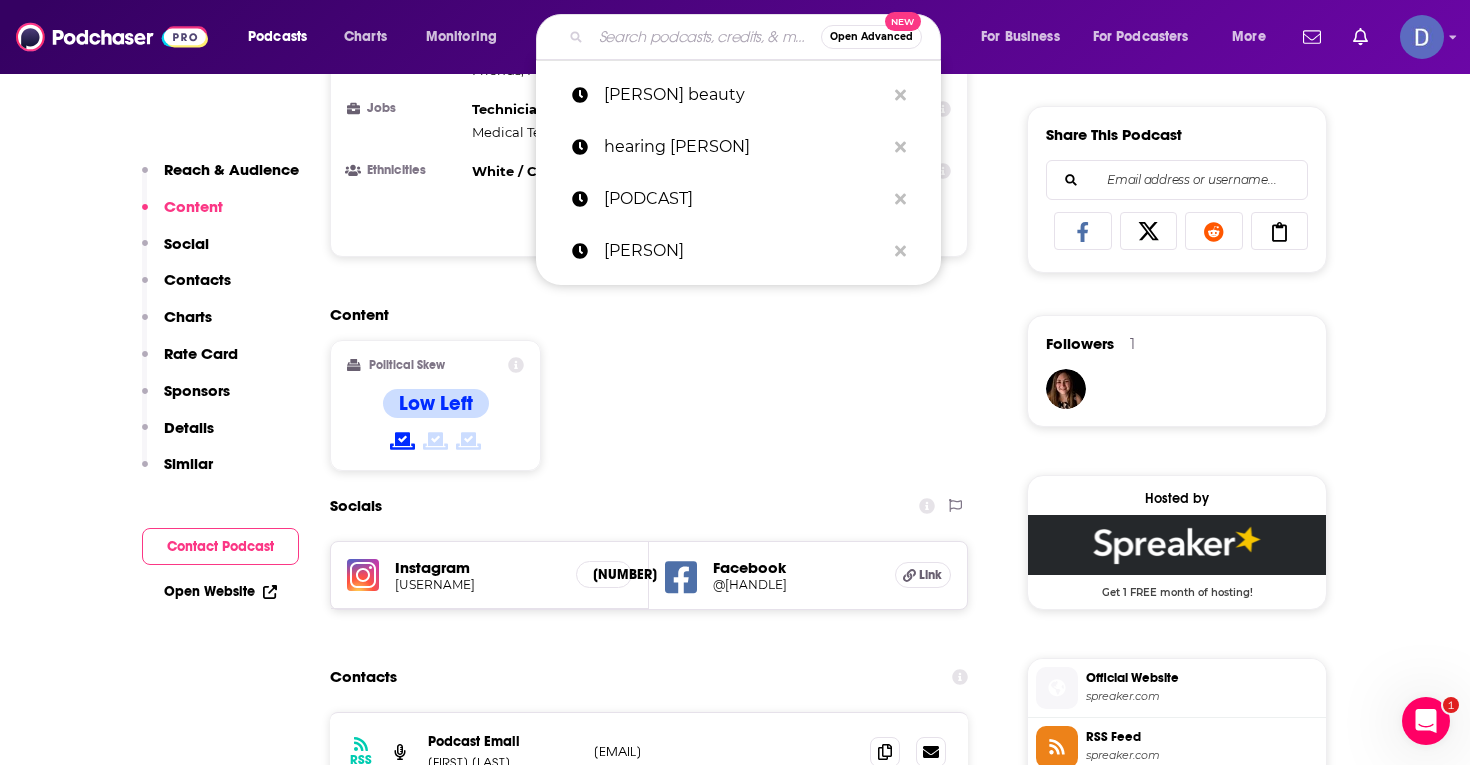 click at bounding box center [706, 37] 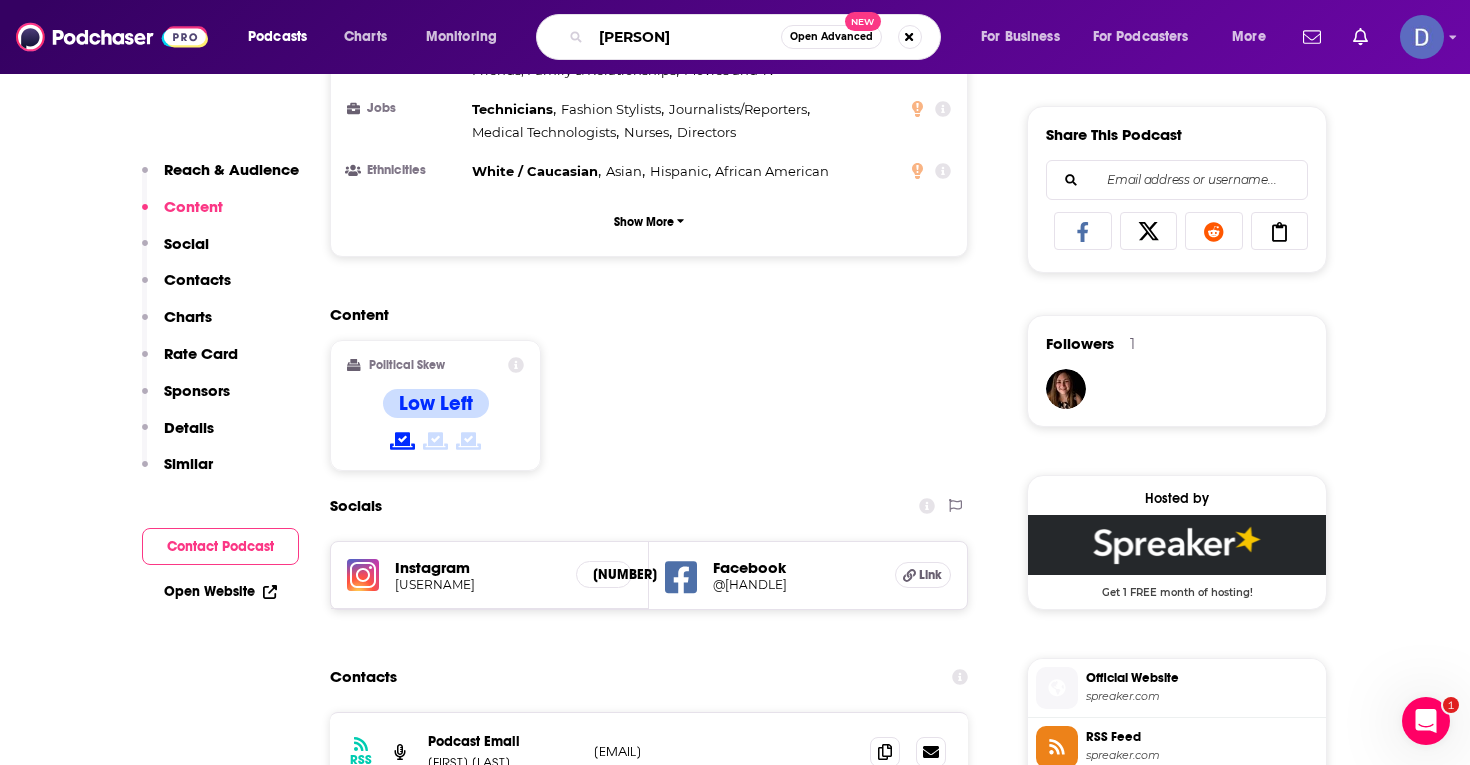 type on "[PERSON]" 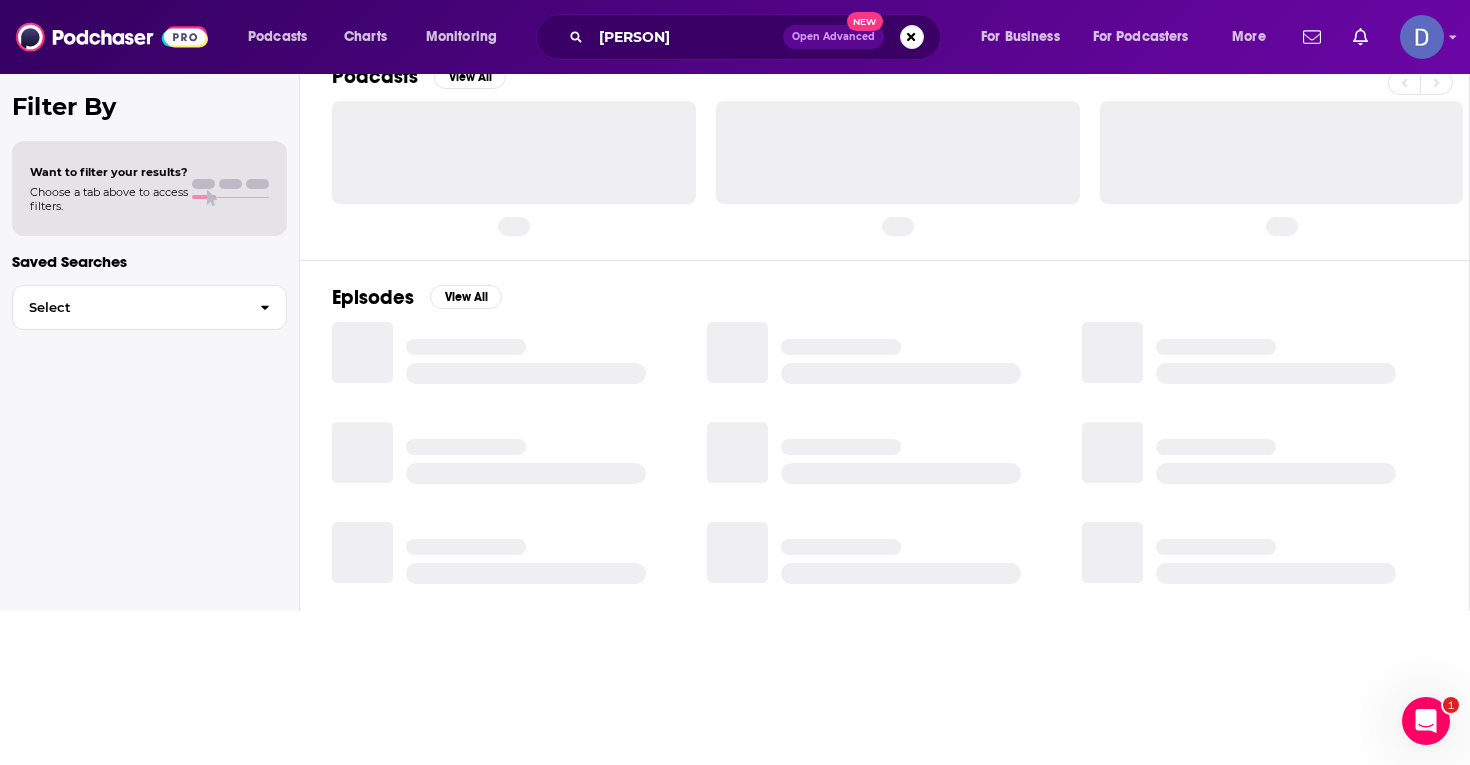 scroll, scrollTop: 0, scrollLeft: 0, axis: both 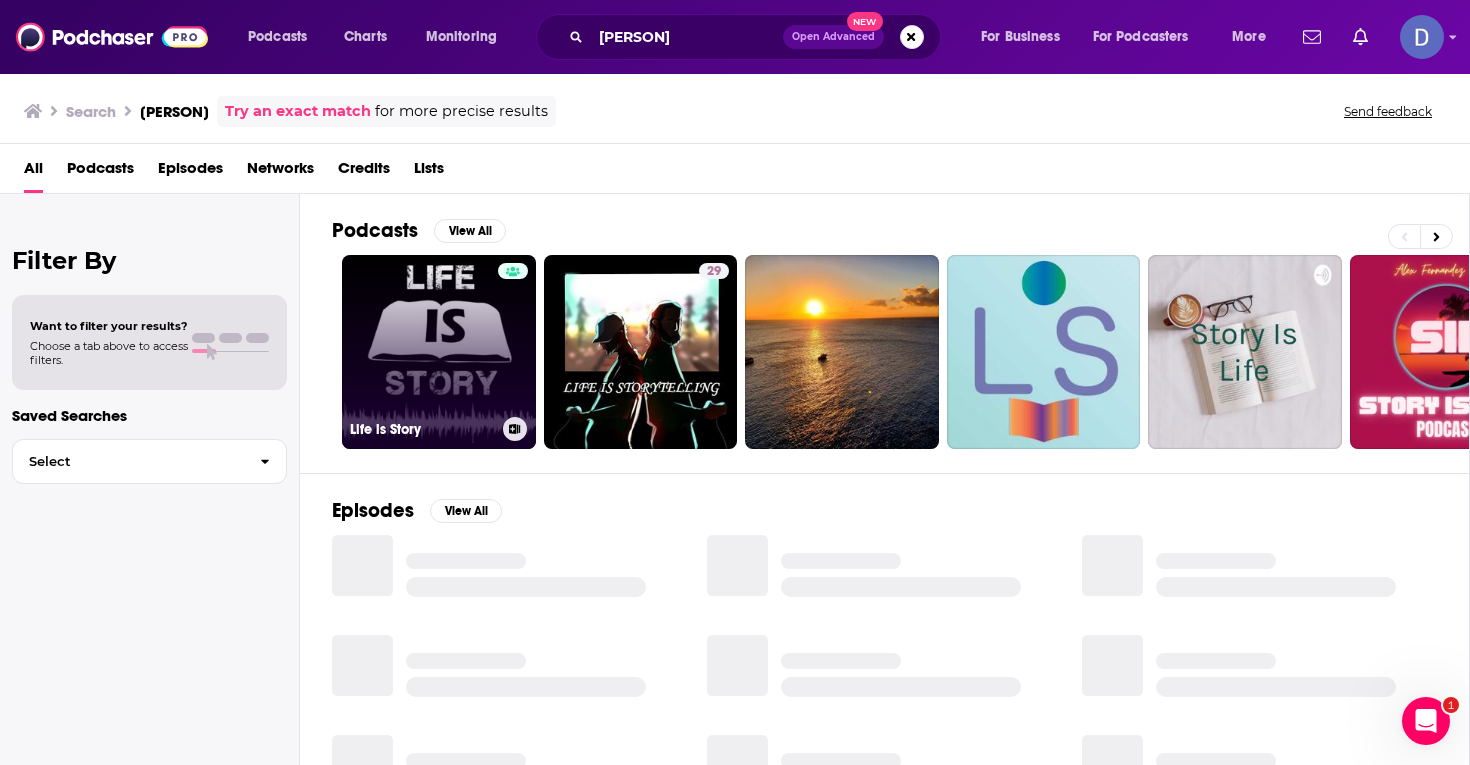 click on "Life is Story" at bounding box center (439, 352) 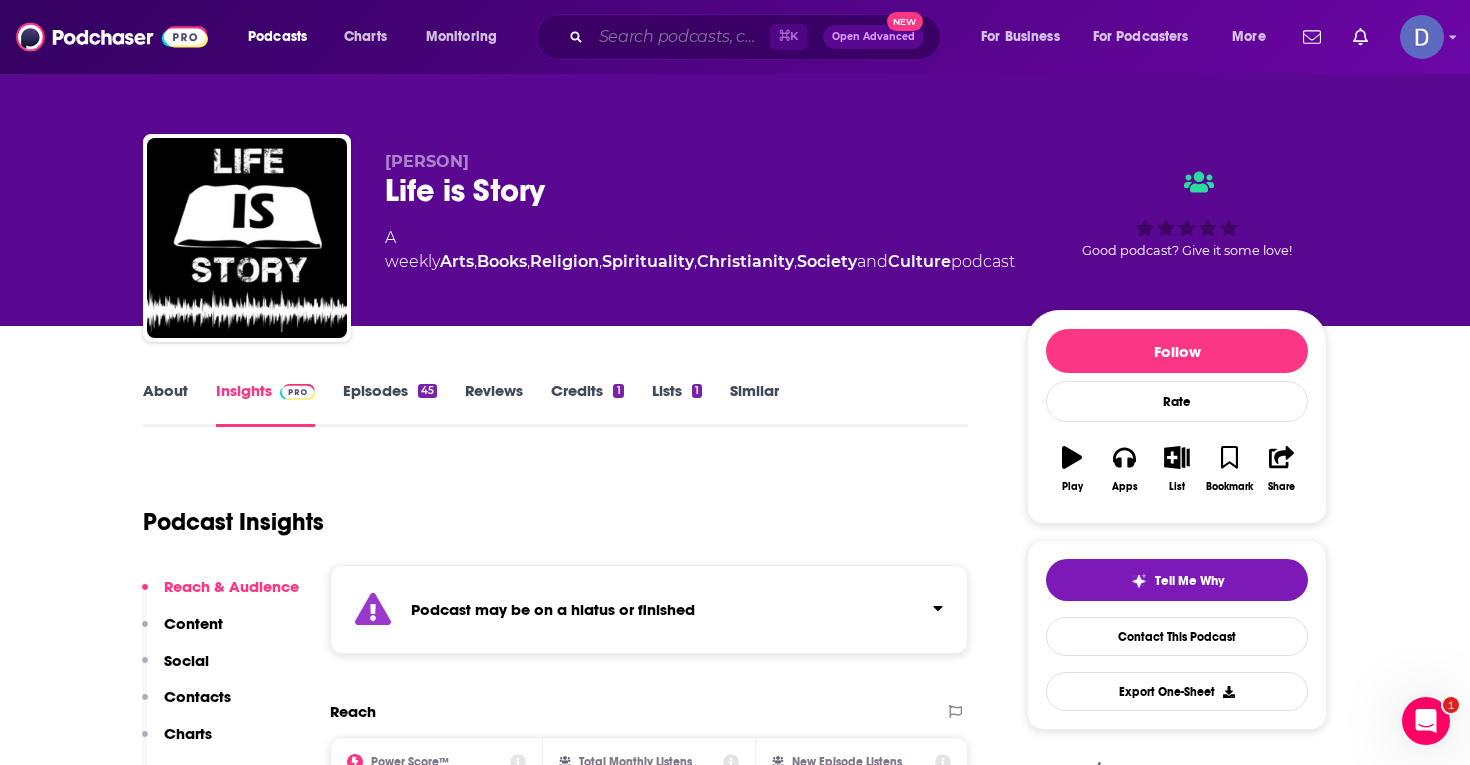 click at bounding box center (680, 37) 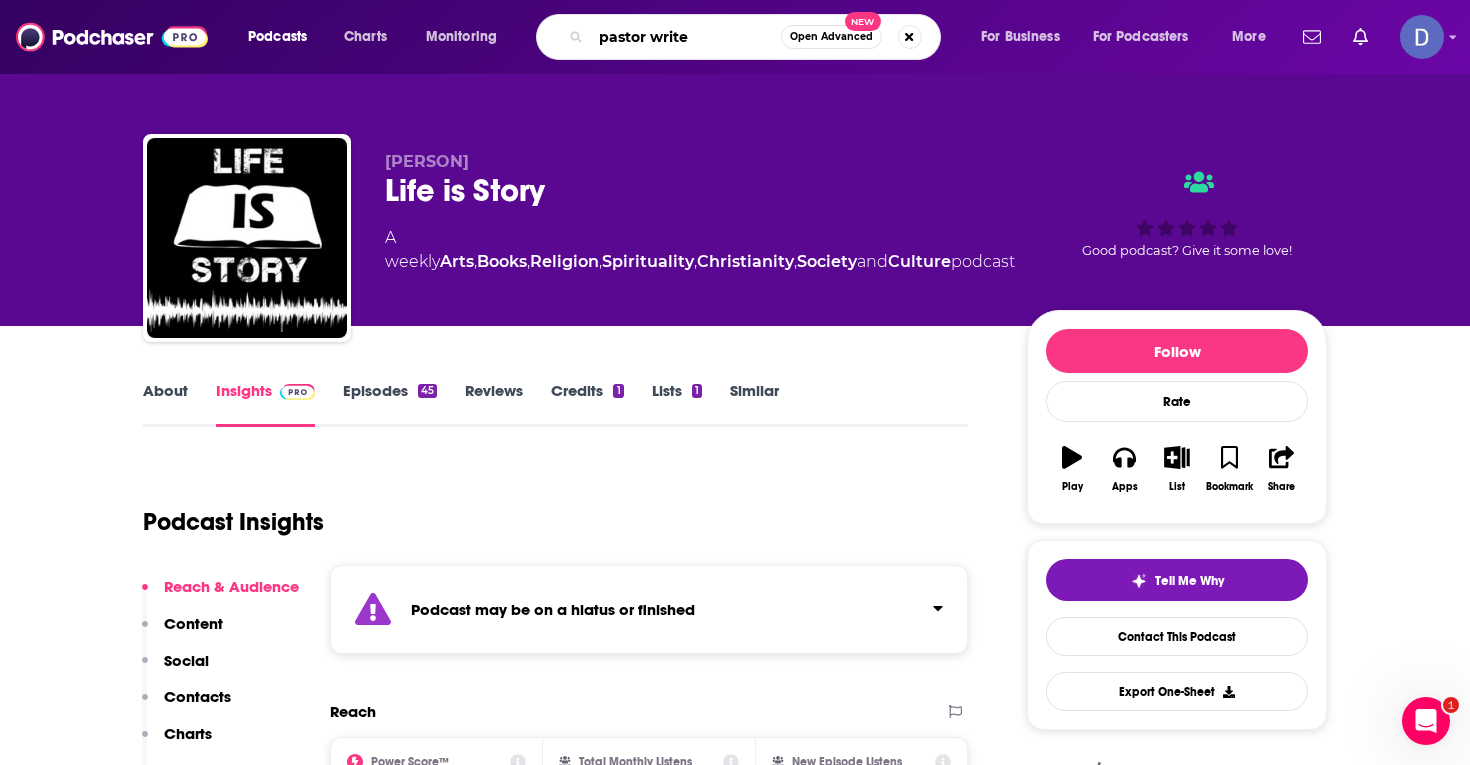 type on "pastor writer" 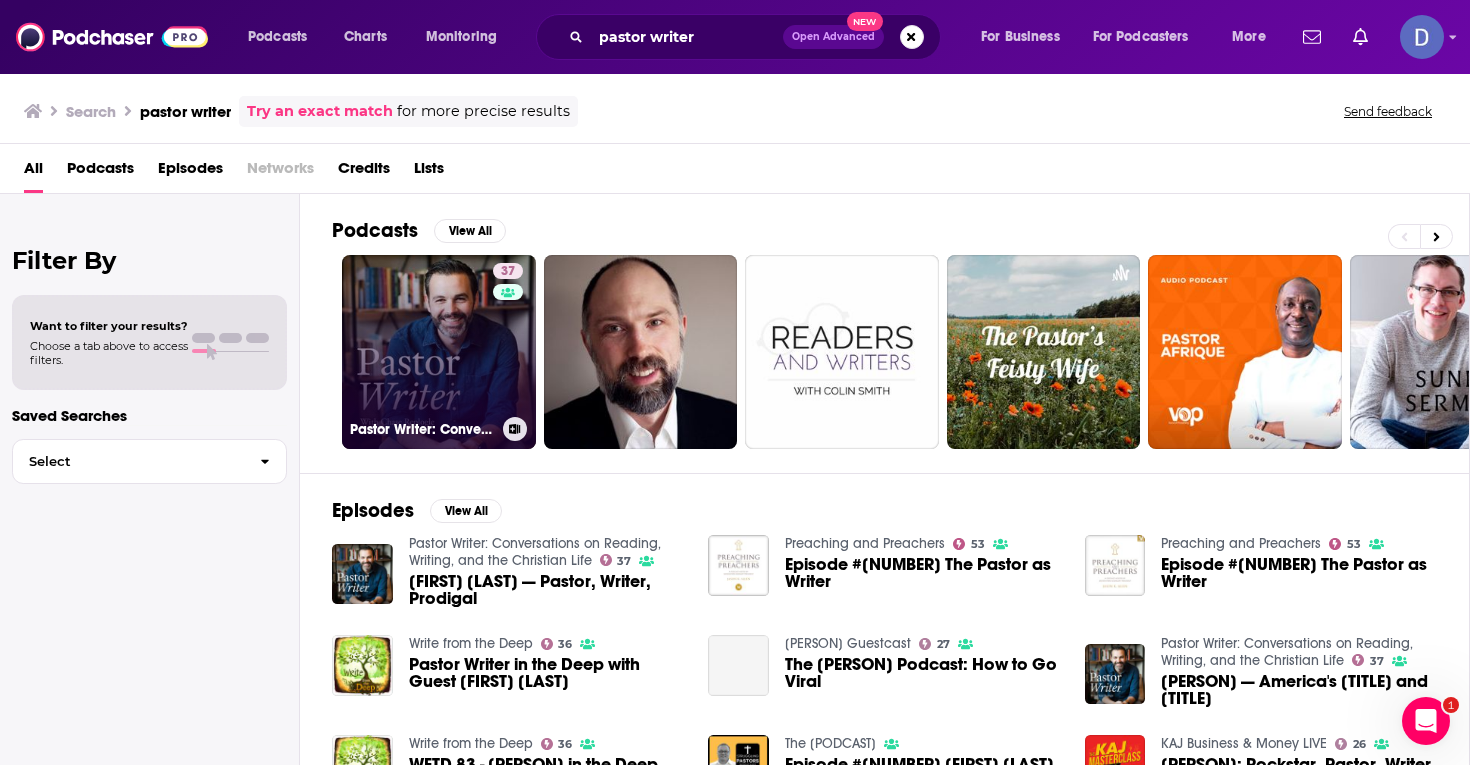 click on "[NUMBER] Pastor Writer: Conversations on Reading, Writing, and the Christian Life" at bounding box center [439, 352] 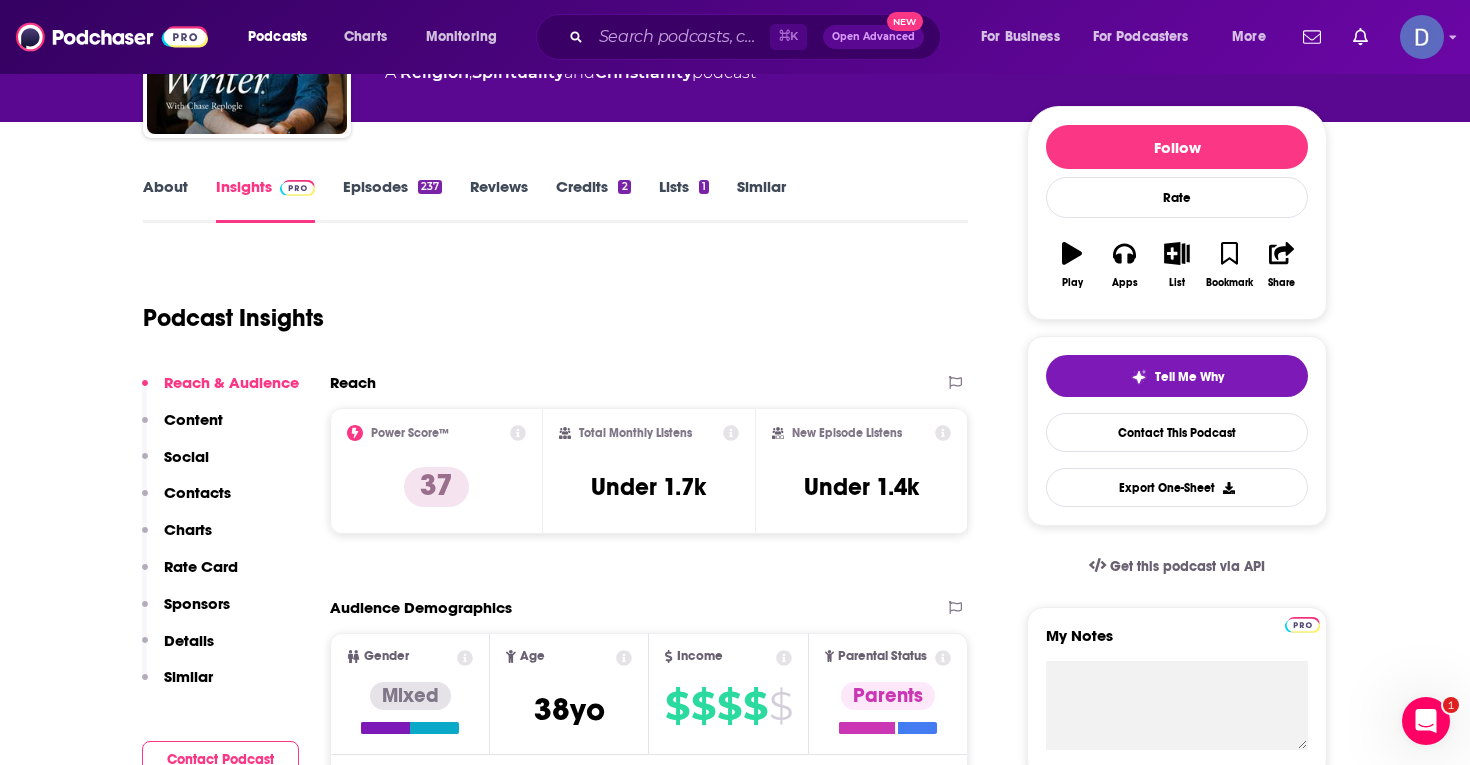 scroll, scrollTop: 0, scrollLeft: 0, axis: both 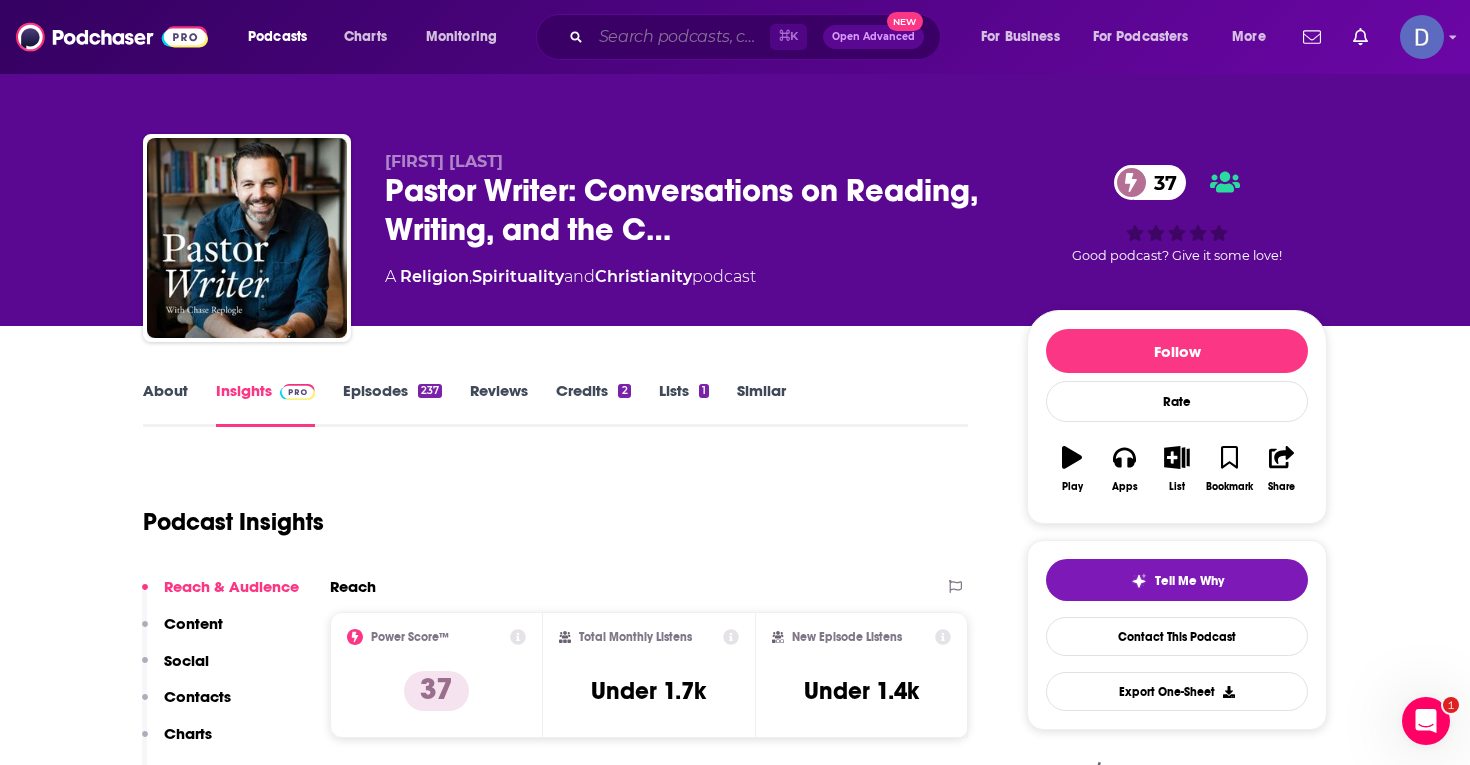 click at bounding box center (680, 37) 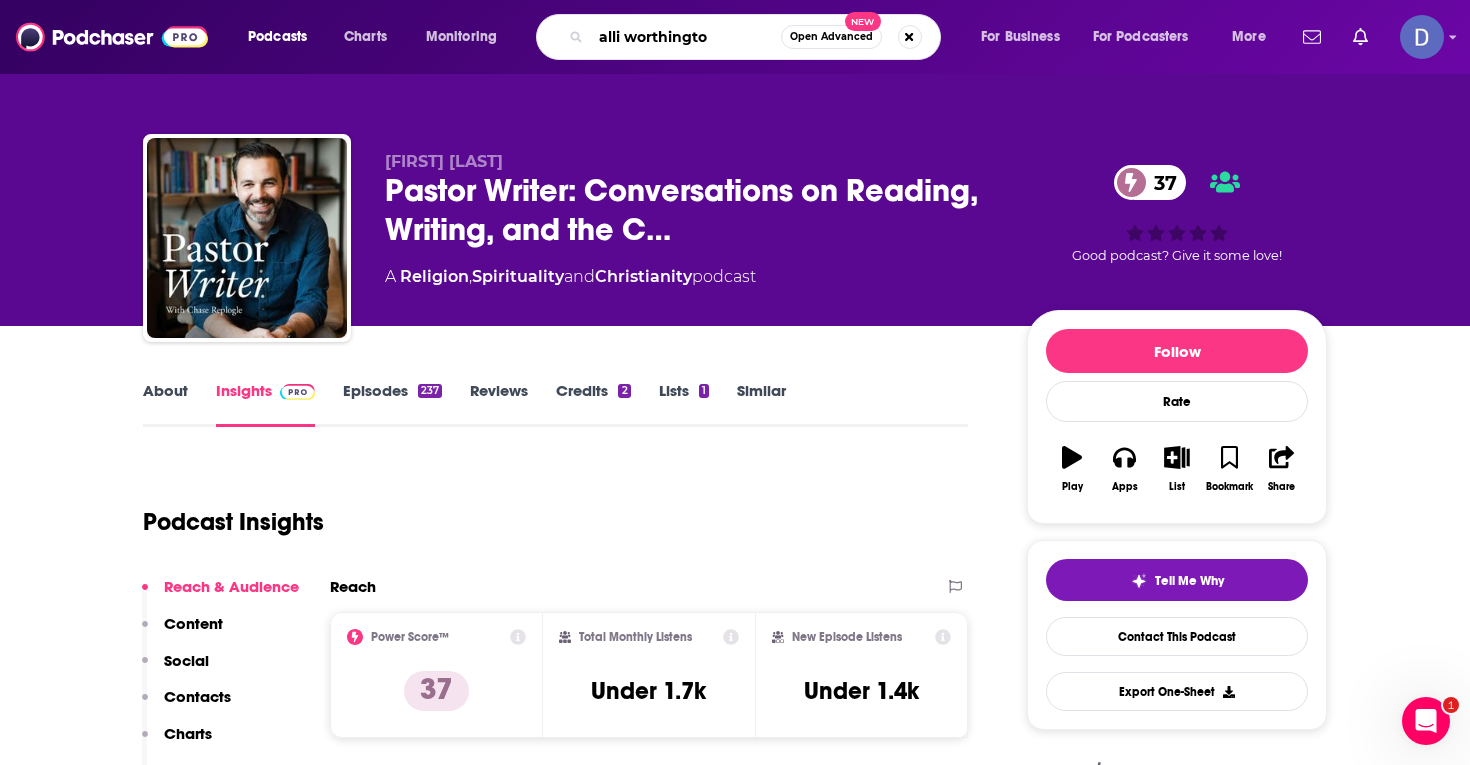 type on "[PERSON]" 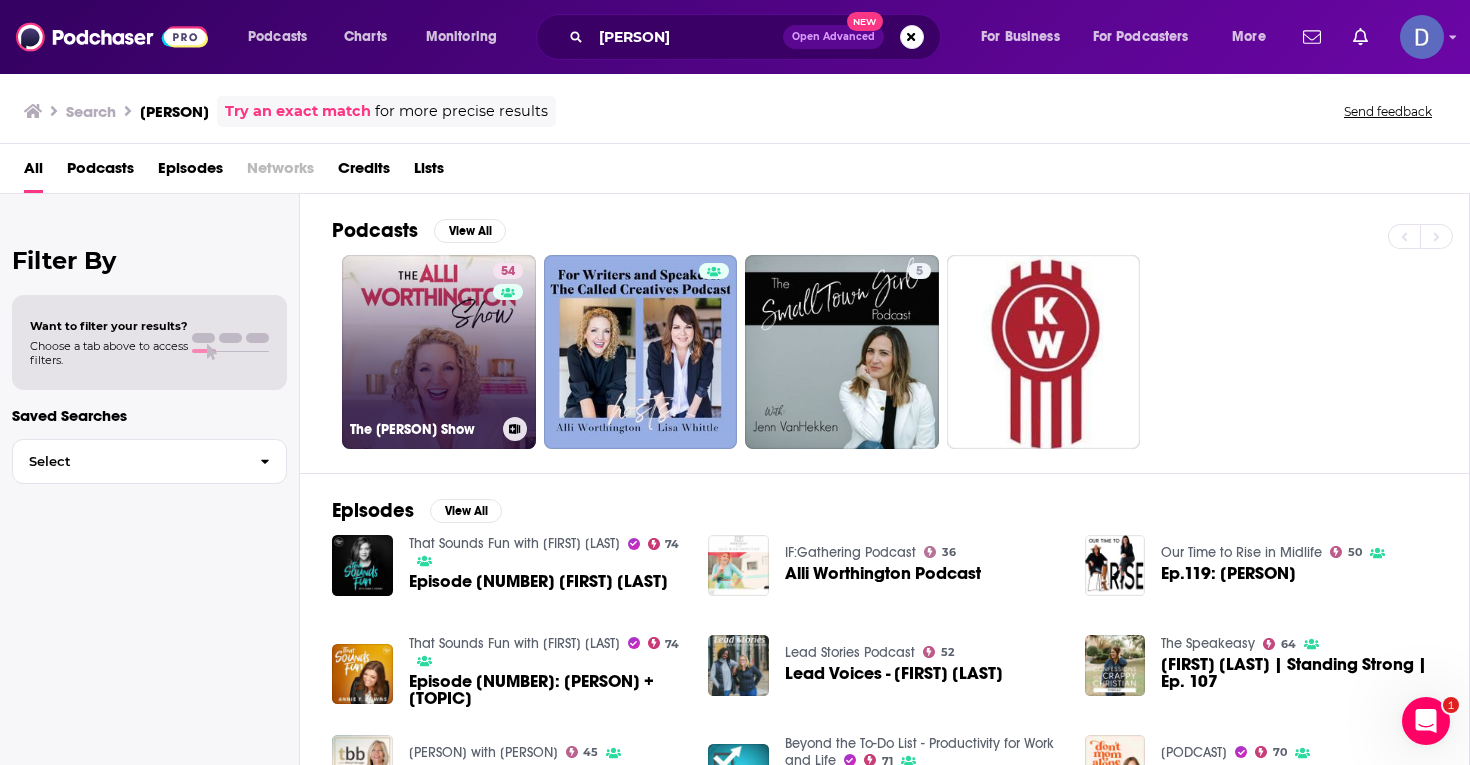 click on "[EPISODE] The [PERSON] Show" at bounding box center (439, 352) 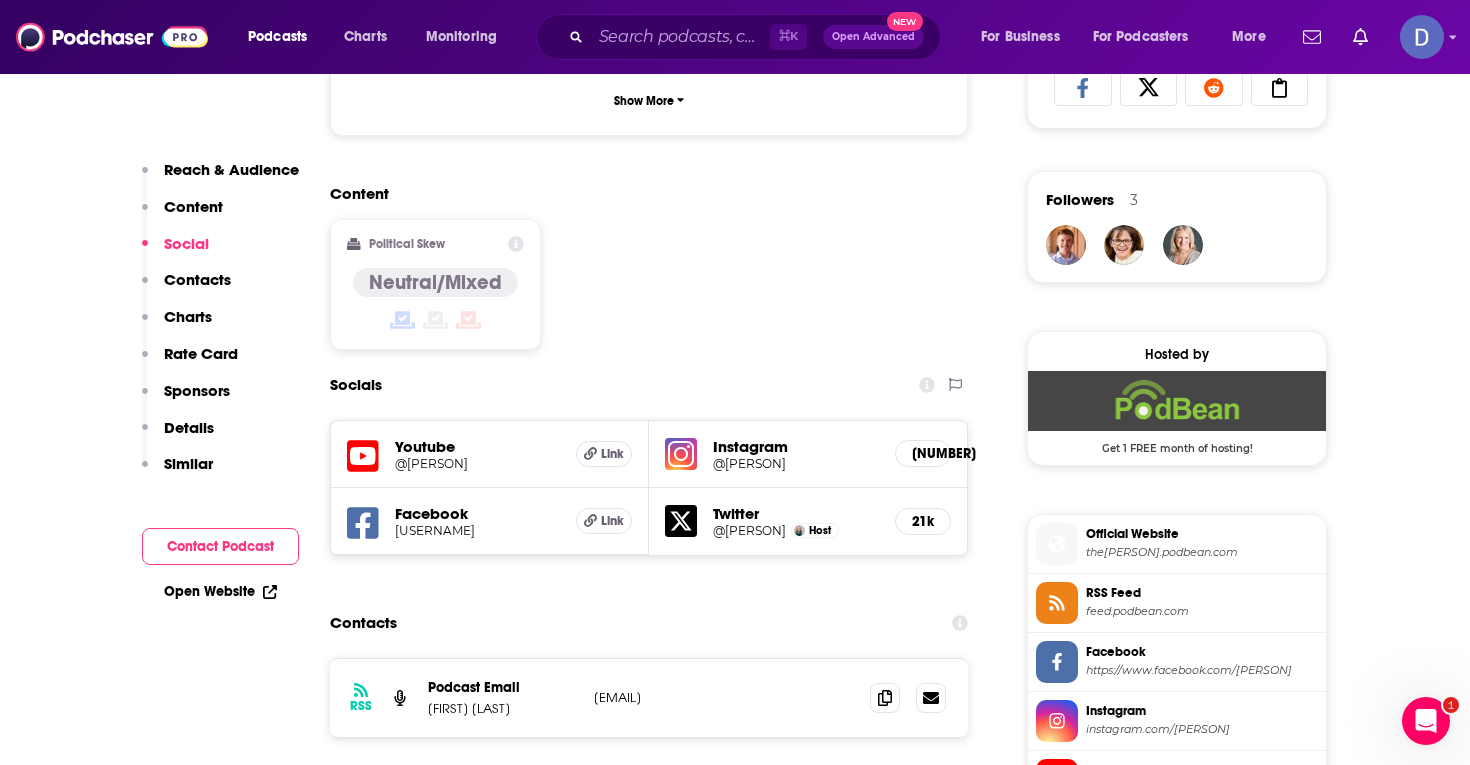 scroll, scrollTop: 1379, scrollLeft: 0, axis: vertical 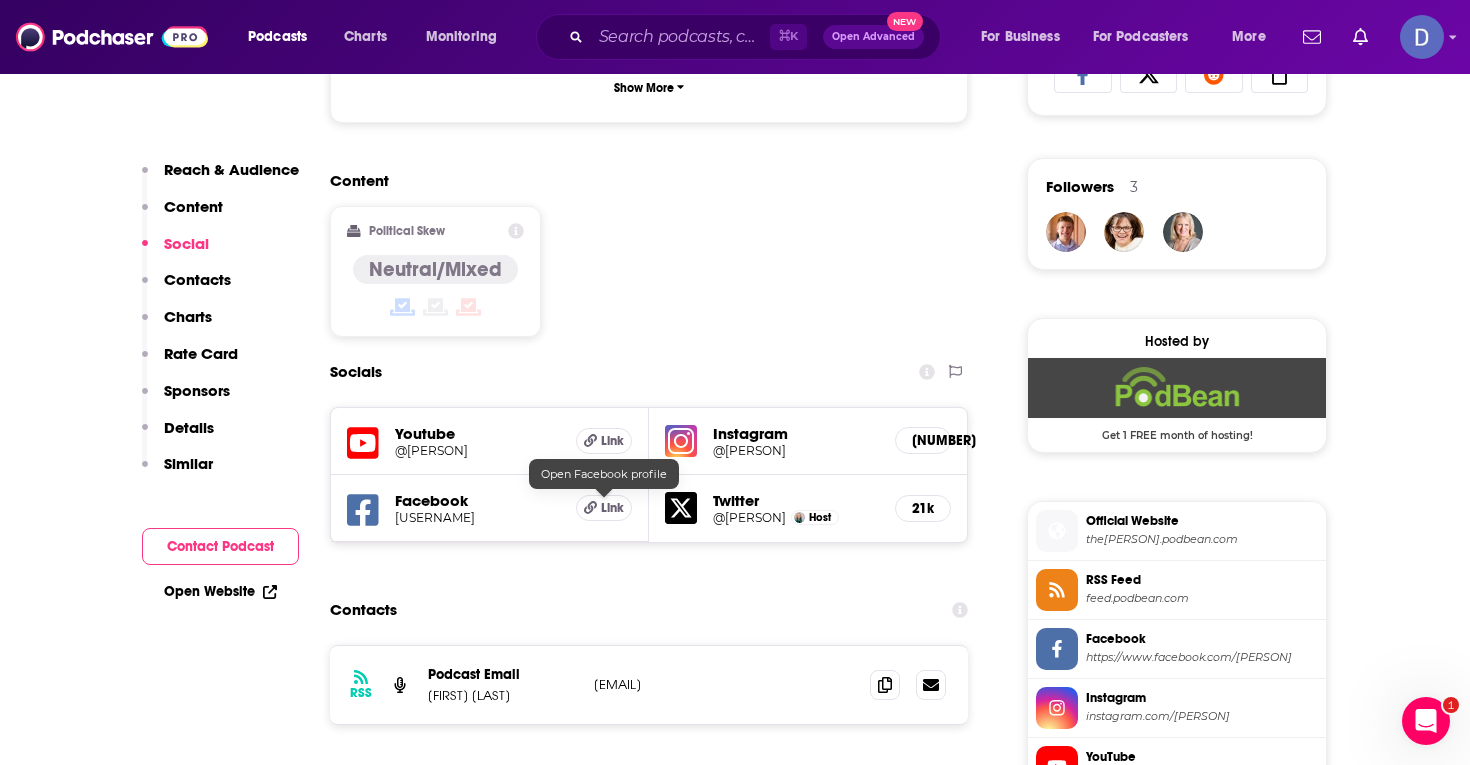 click on "Link" at bounding box center (612, 508) 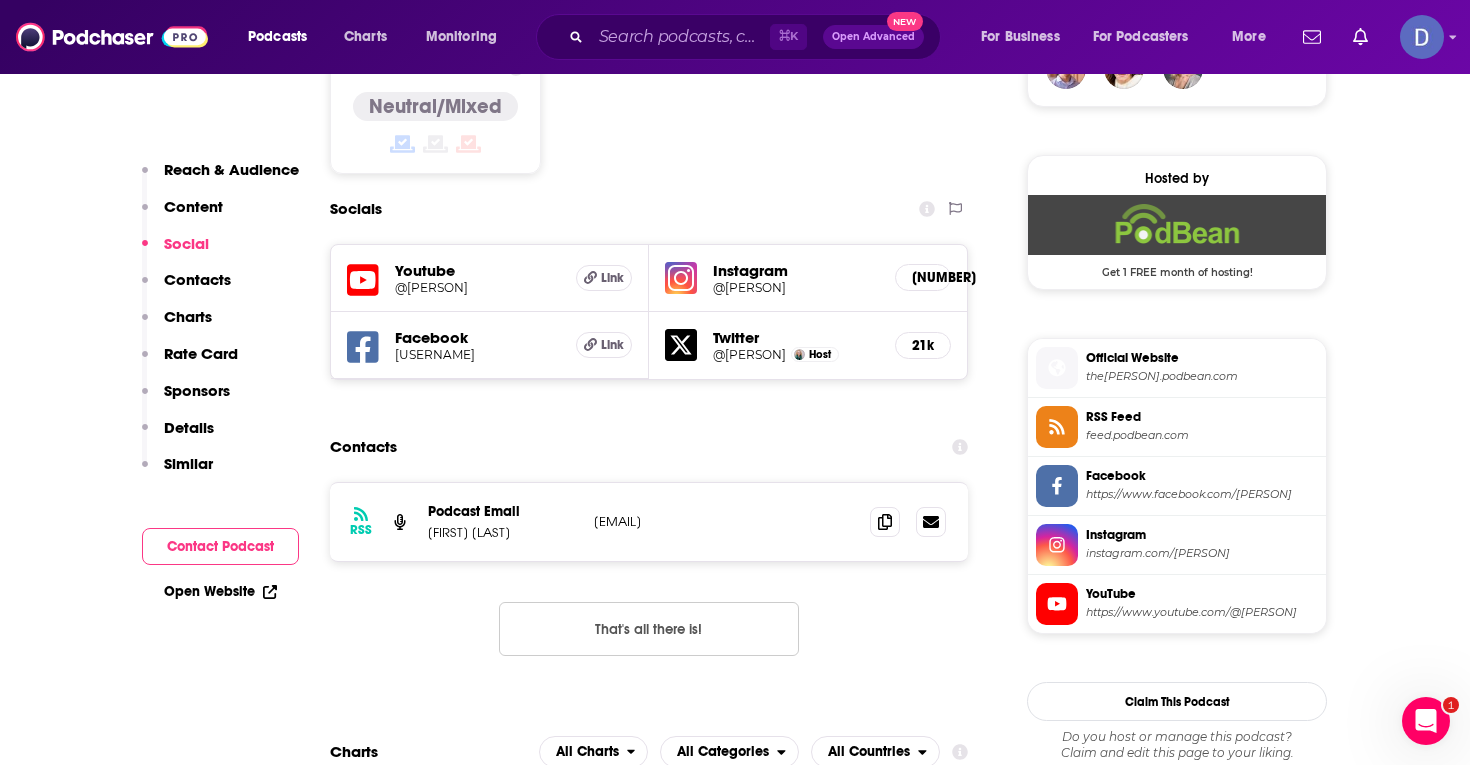 scroll, scrollTop: 1544, scrollLeft: 0, axis: vertical 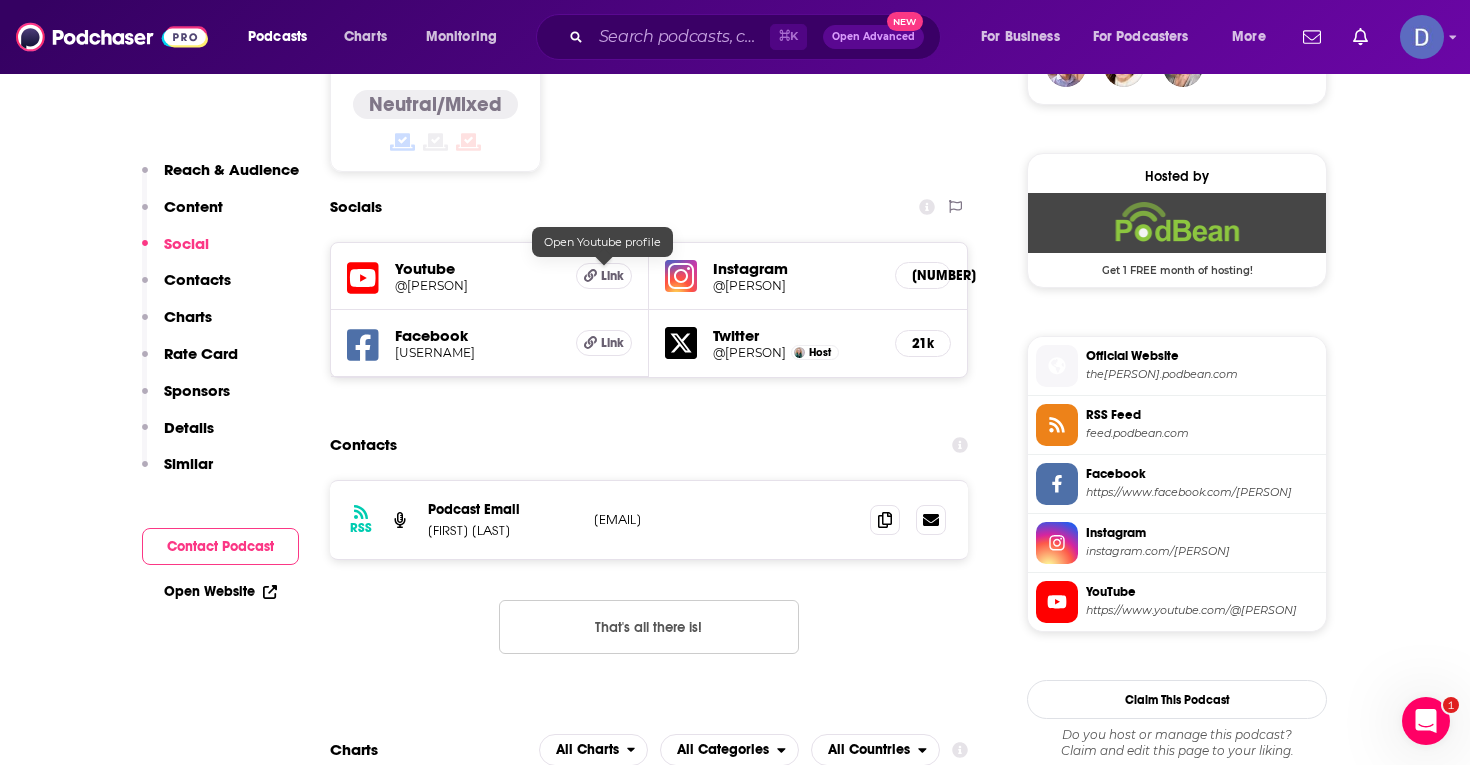 click on "Link" at bounding box center [612, 276] 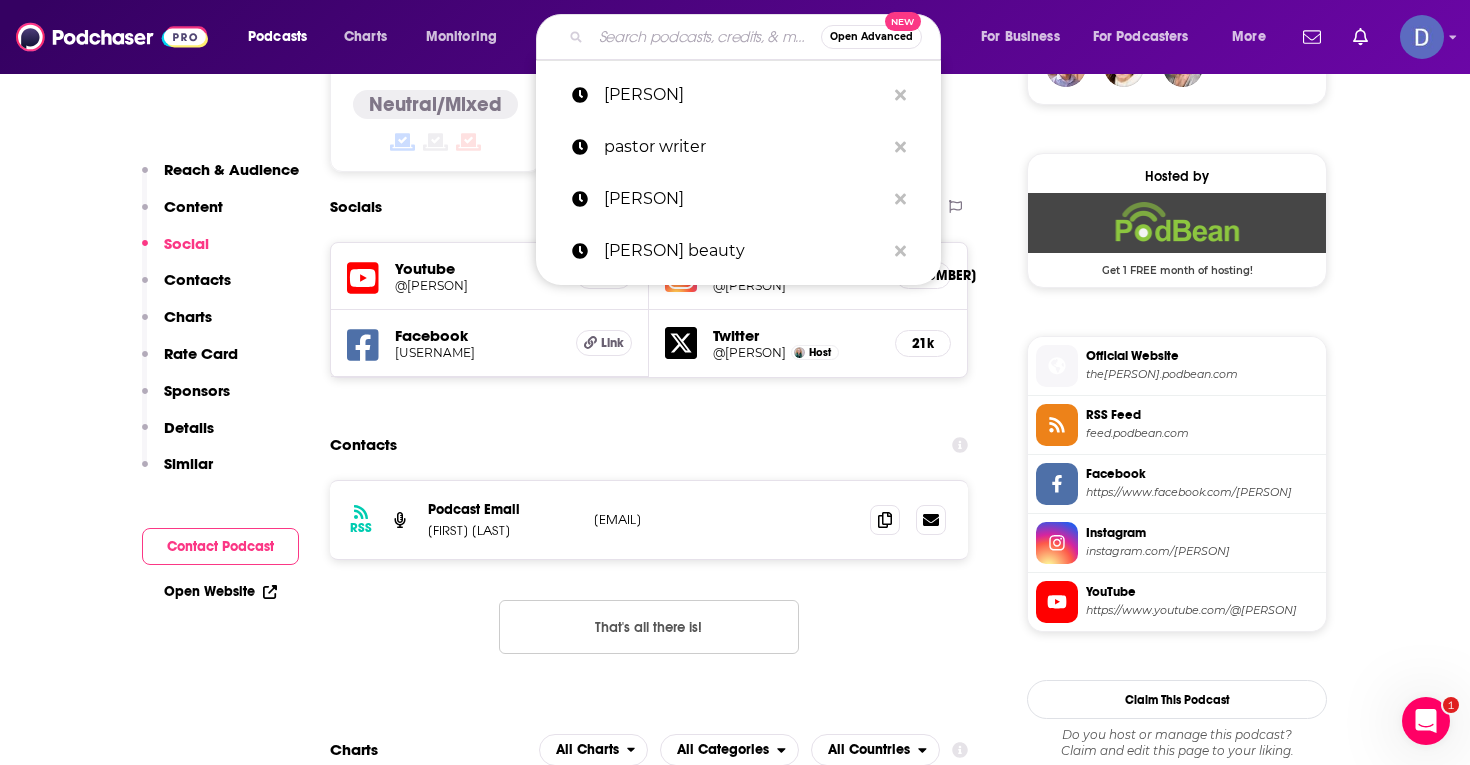 click at bounding box center (706, 37) 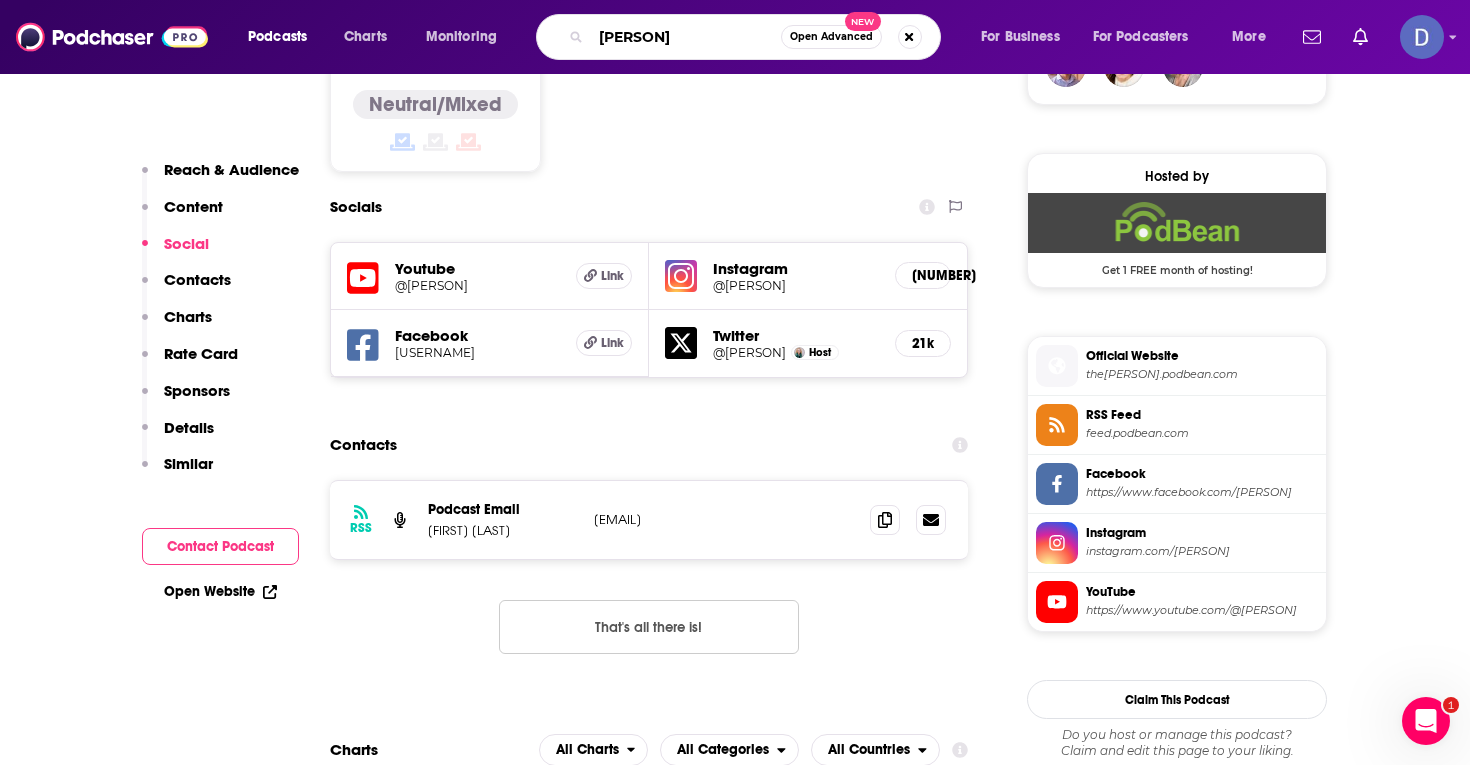 type on "christian parenting" 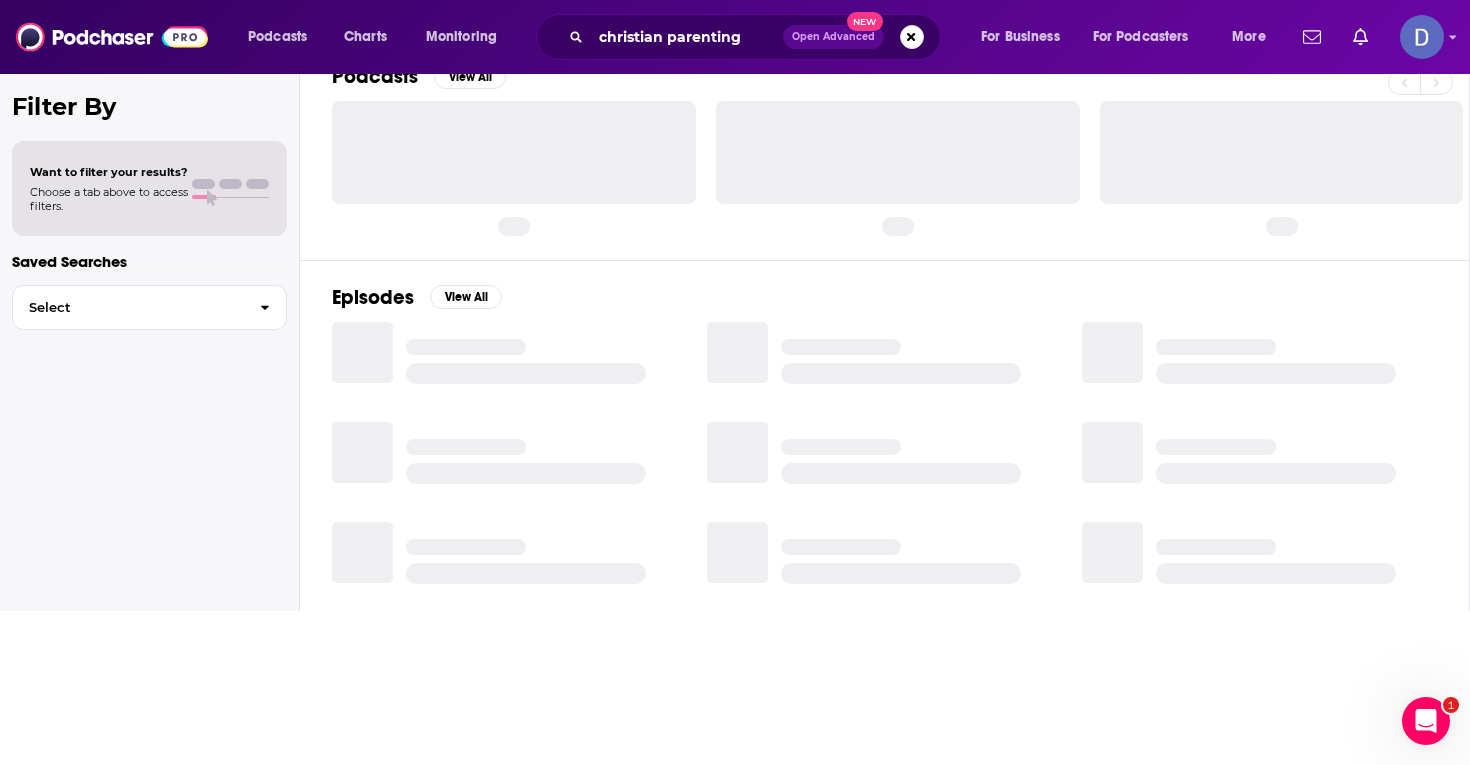 scroll, scrollTop: 0, scrollLeft: 0, axis: both 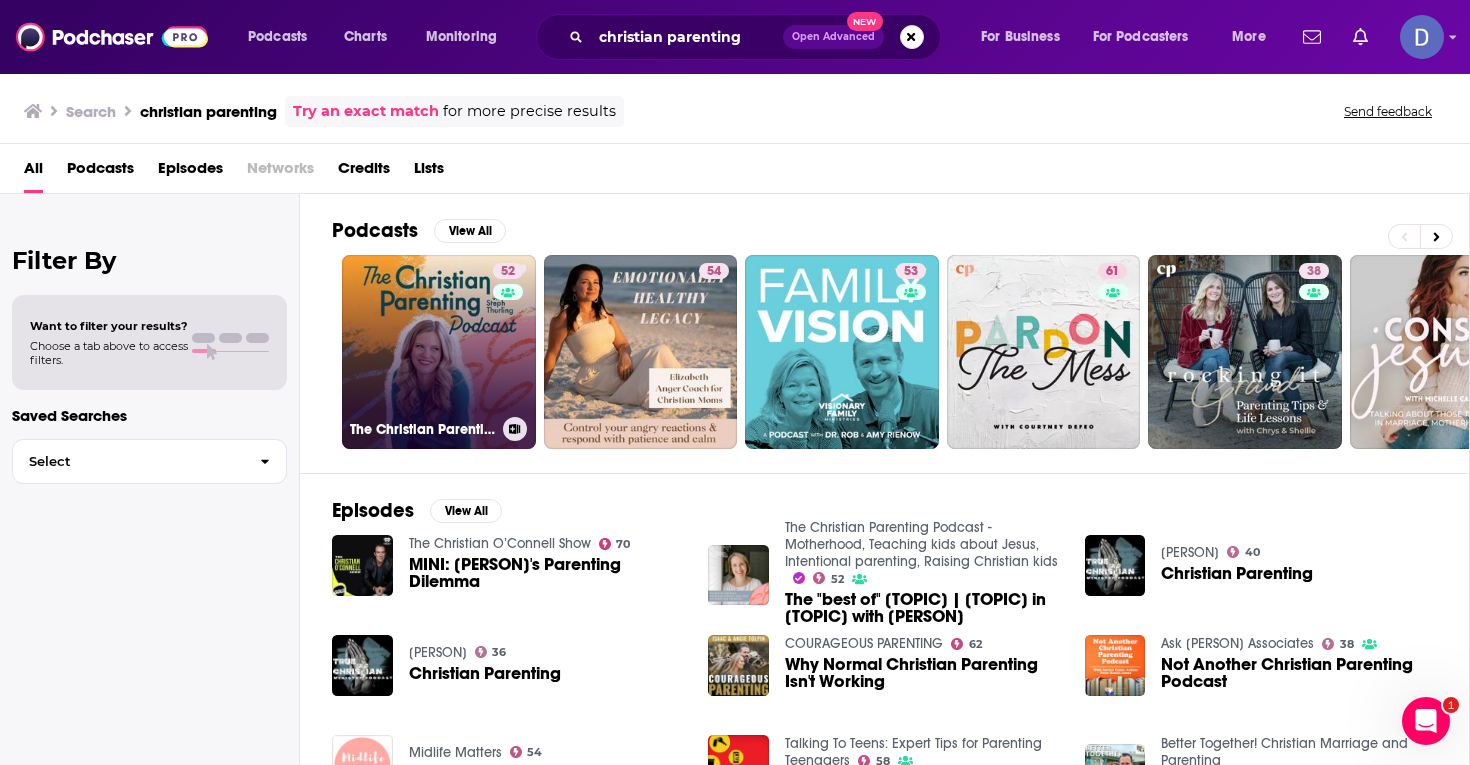 click on "[EPISODE] The [TOPIC] Podcast - [TOPIC], [TOPIC], [TOPIC], [TOPIC], [TOPIC]" at bounding box center [439, 352] 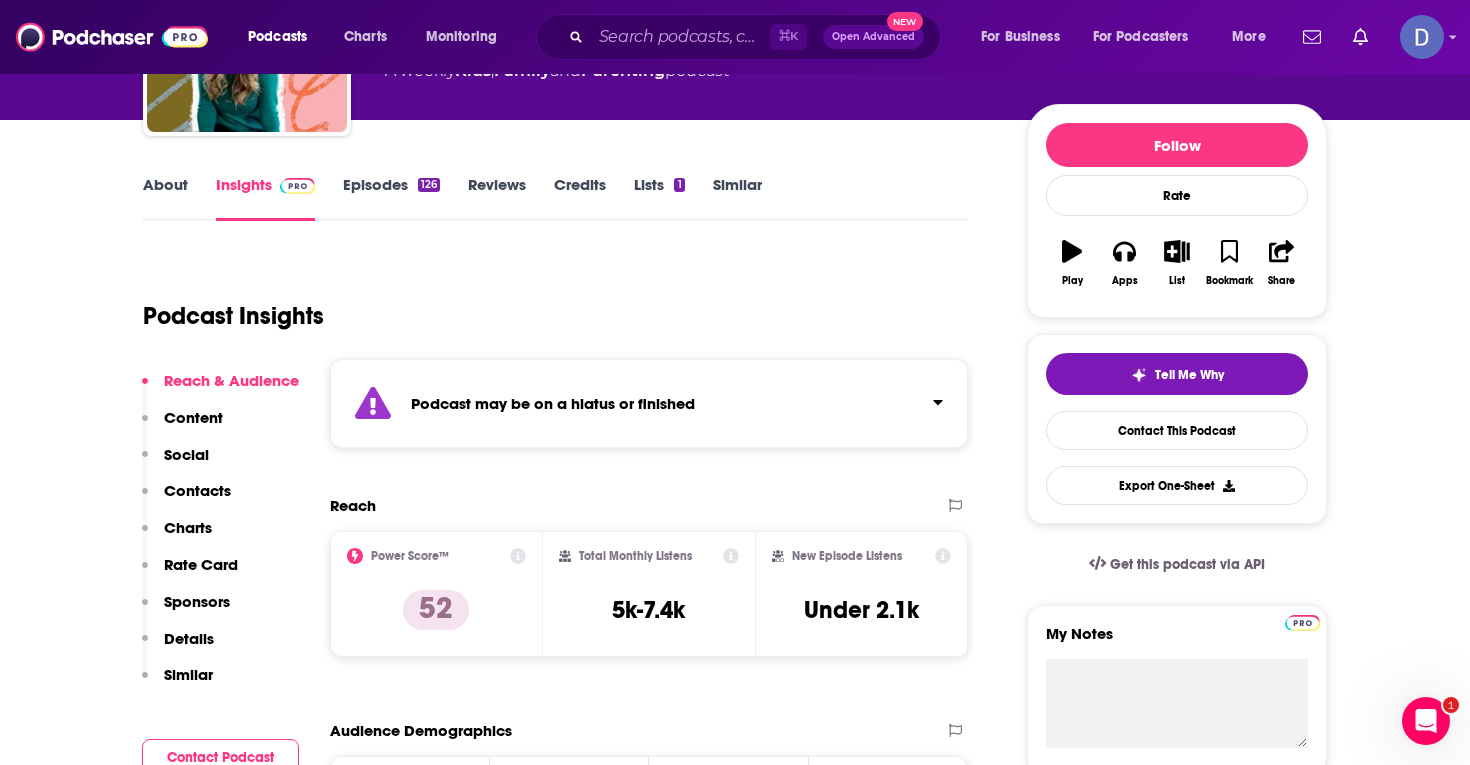 scroll, scrollTop: 0, scrollLeft: 0, axis: both 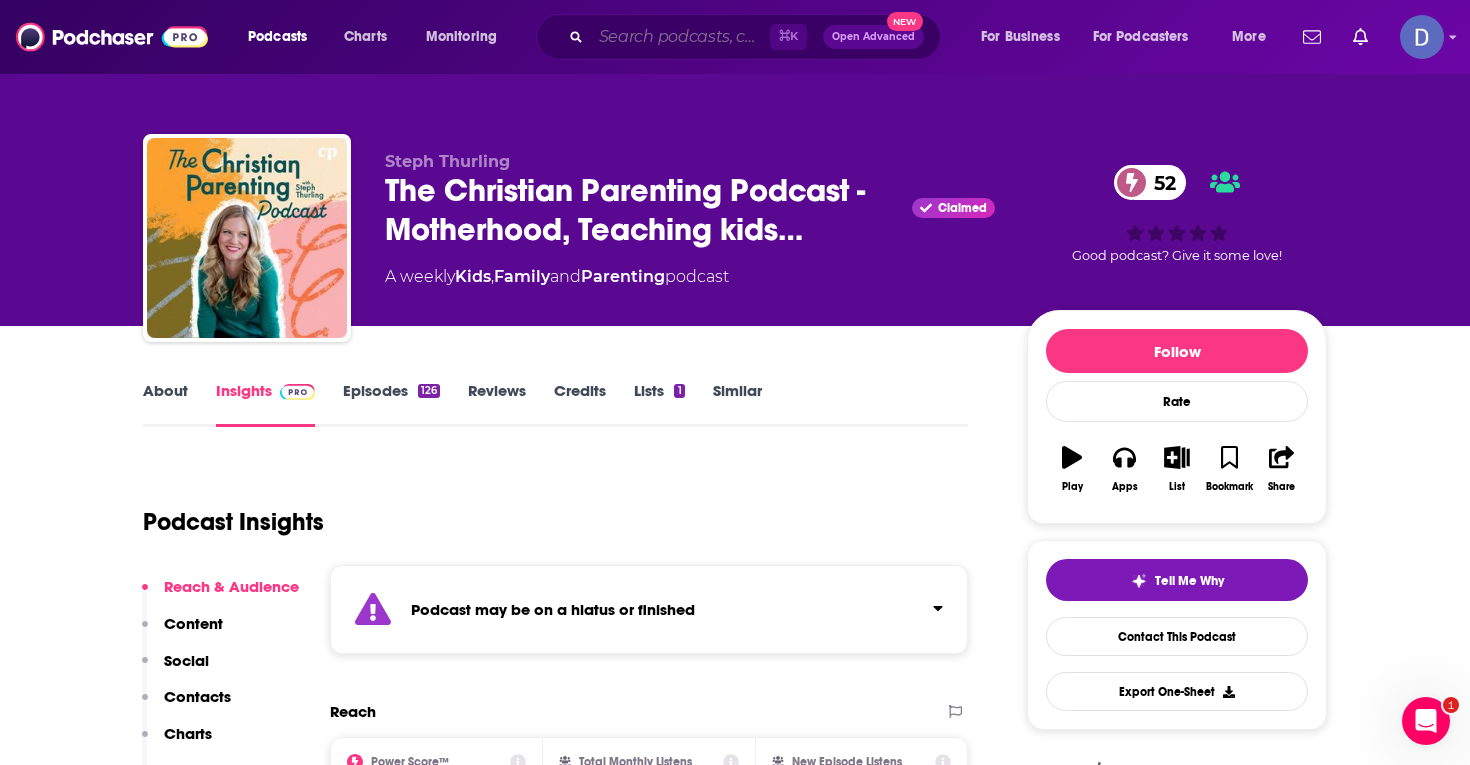 click at bounding box center (680, 37) 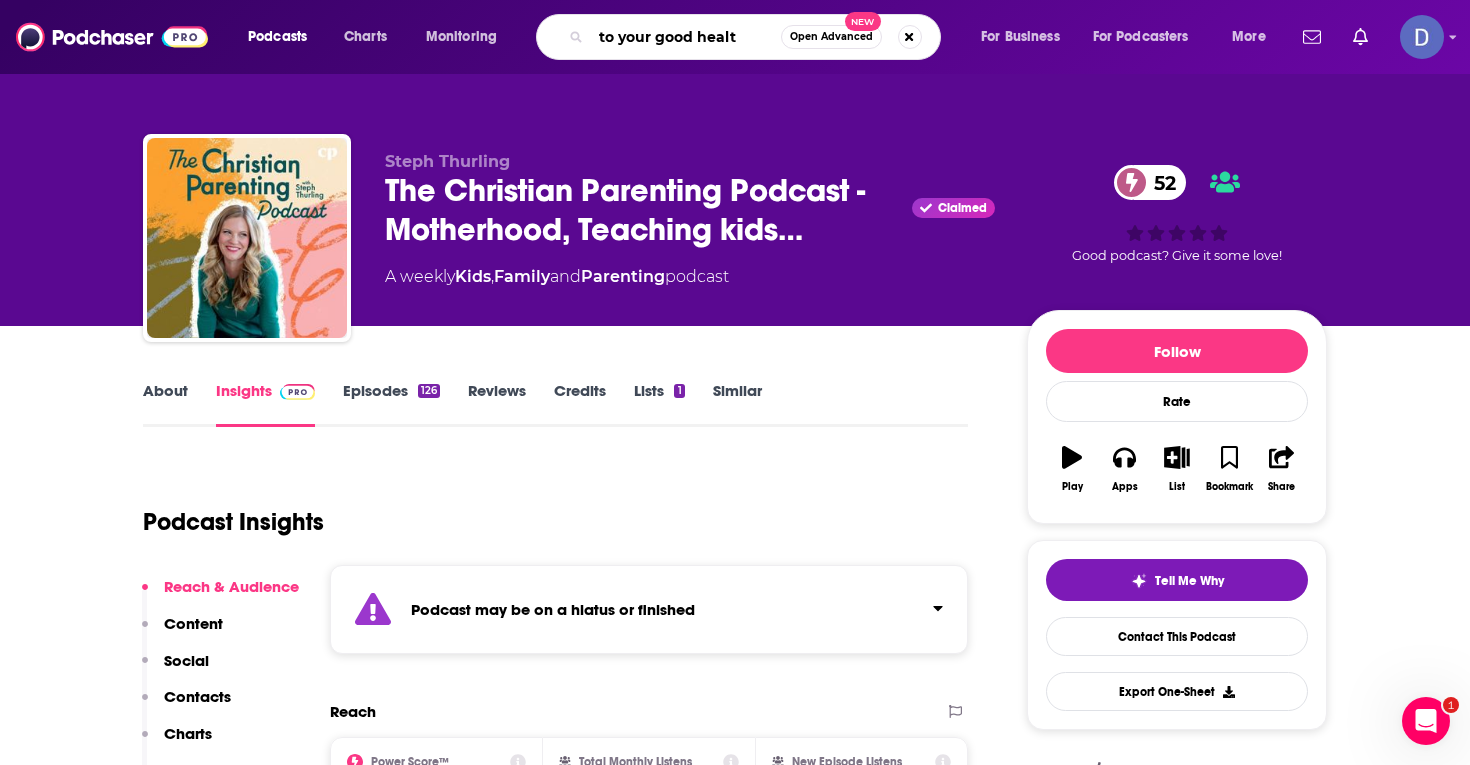 type on "to your good health" 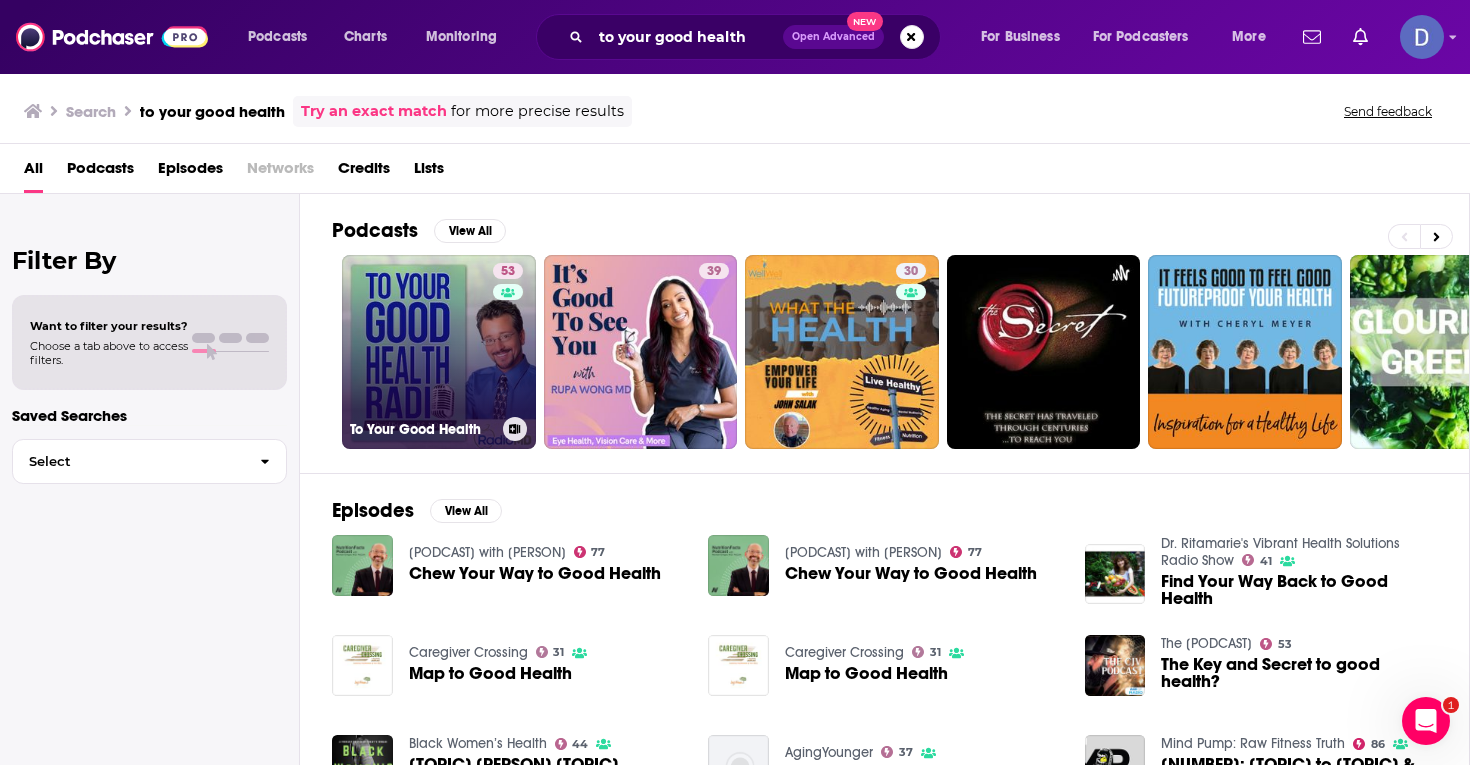 click on "[NUMBER] To Your Good Health" at bounding box center (439, 352) 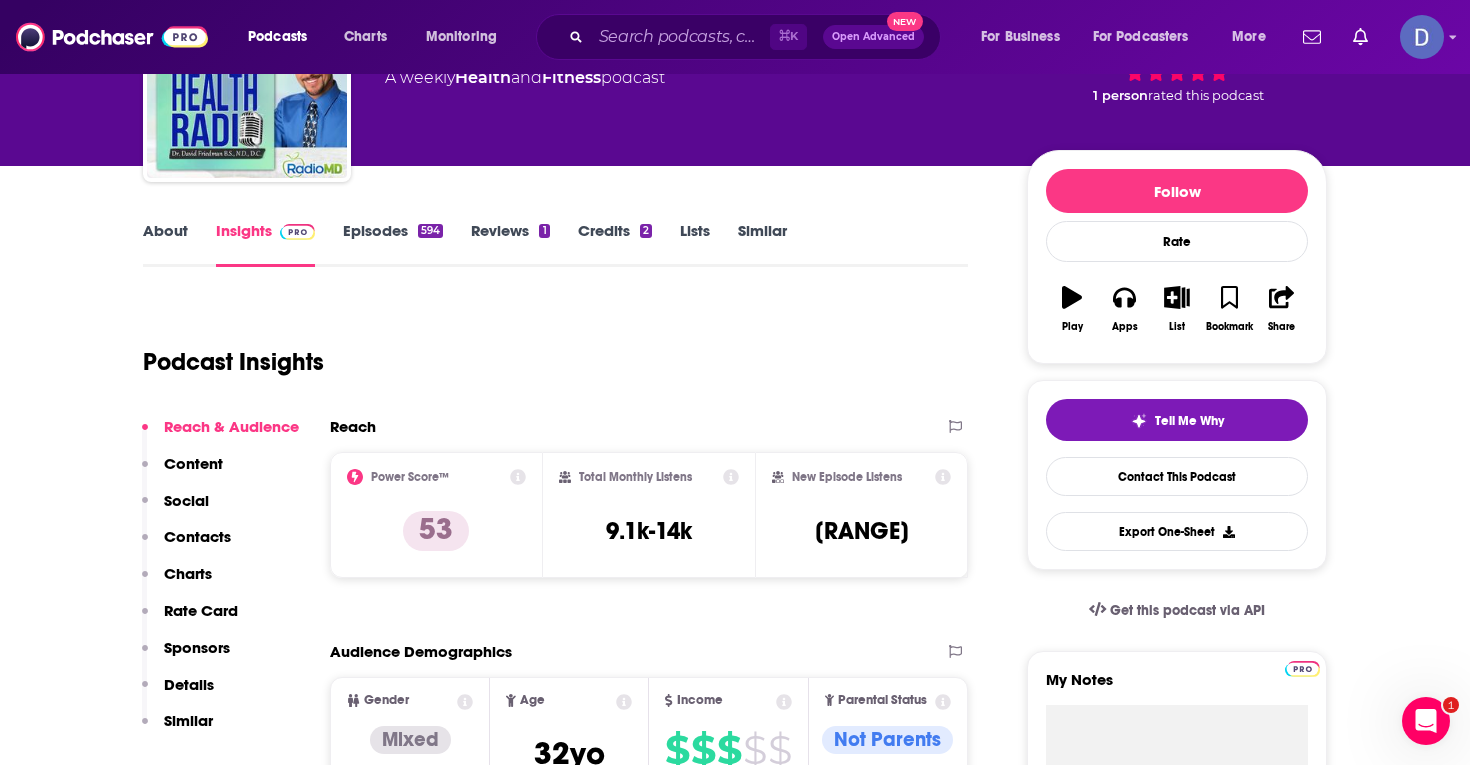 scroll, scrollTop: 0, scrollLeft: 0, axis: both 